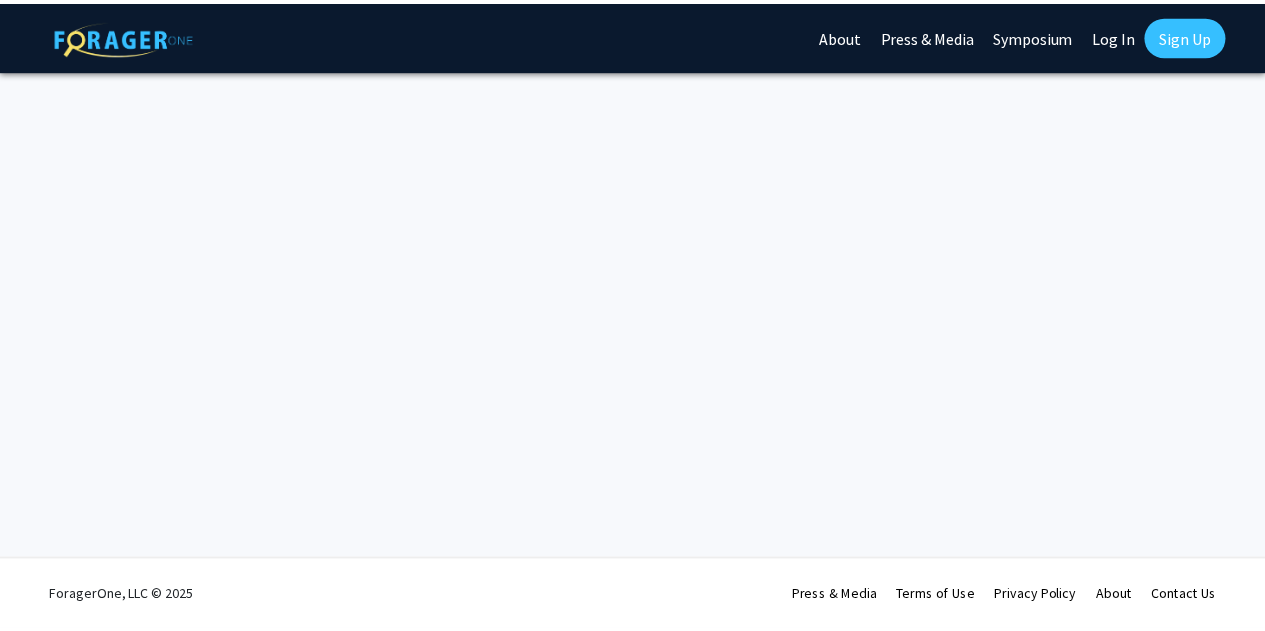 scroll, scrollTop: 0, scrollLeft: 0, axis: both 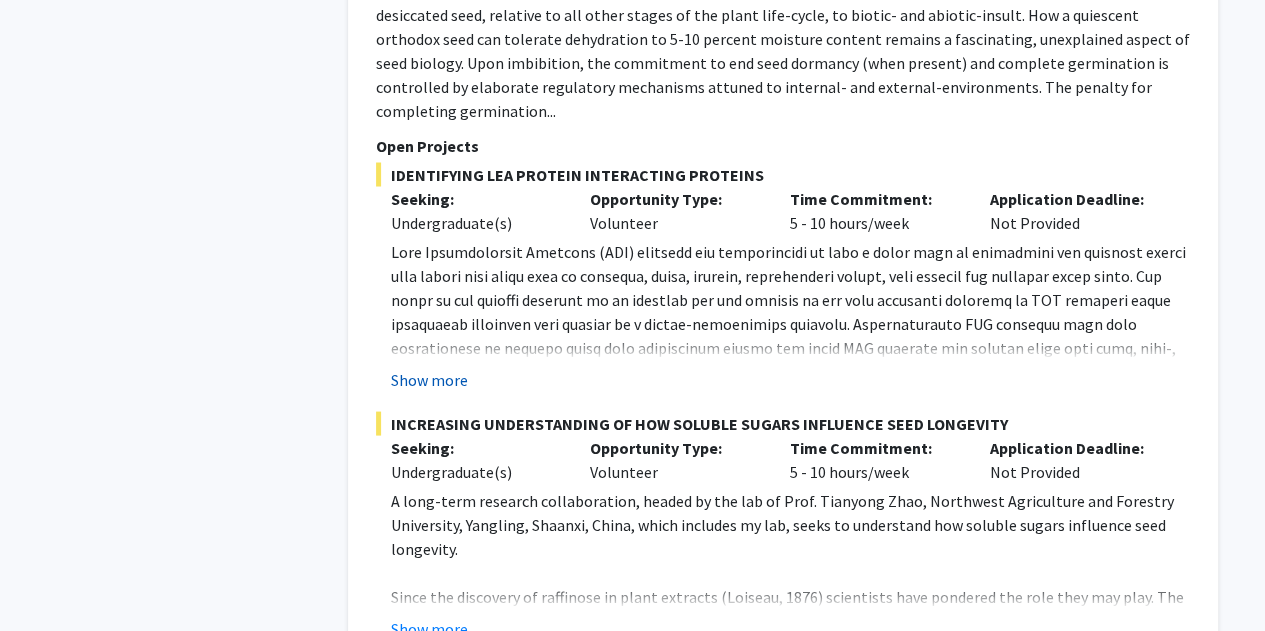 click on "Show more" 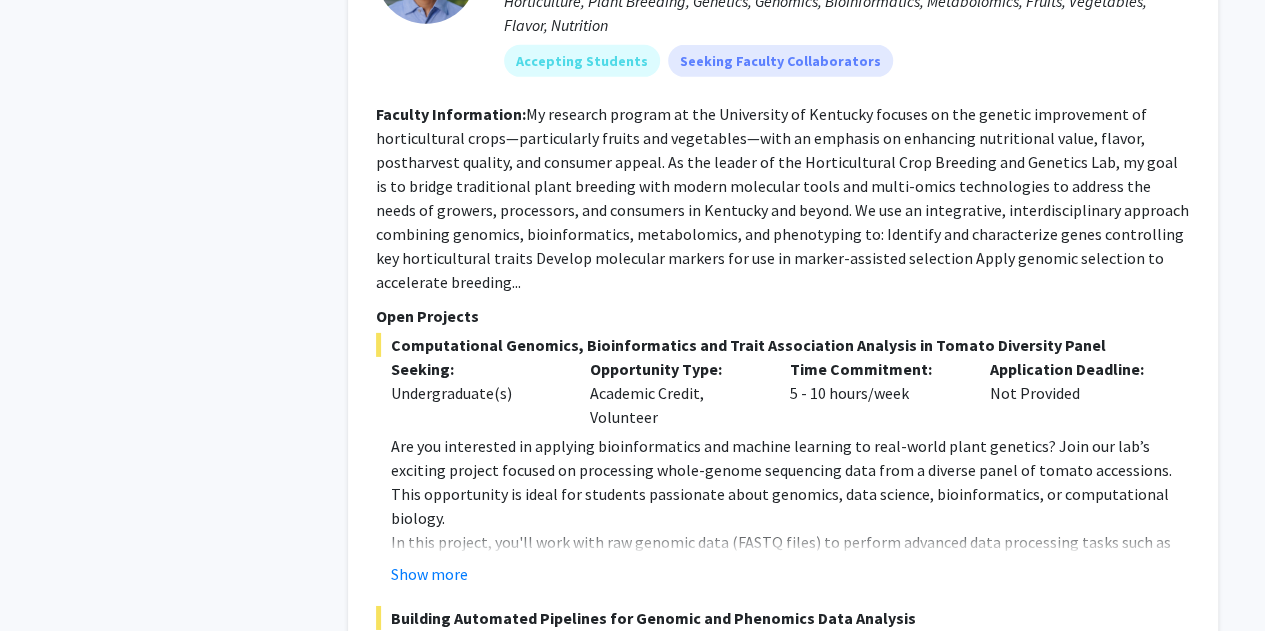 scroll, scrollTop: 3035, scrollLeft: 0, axis: vertical 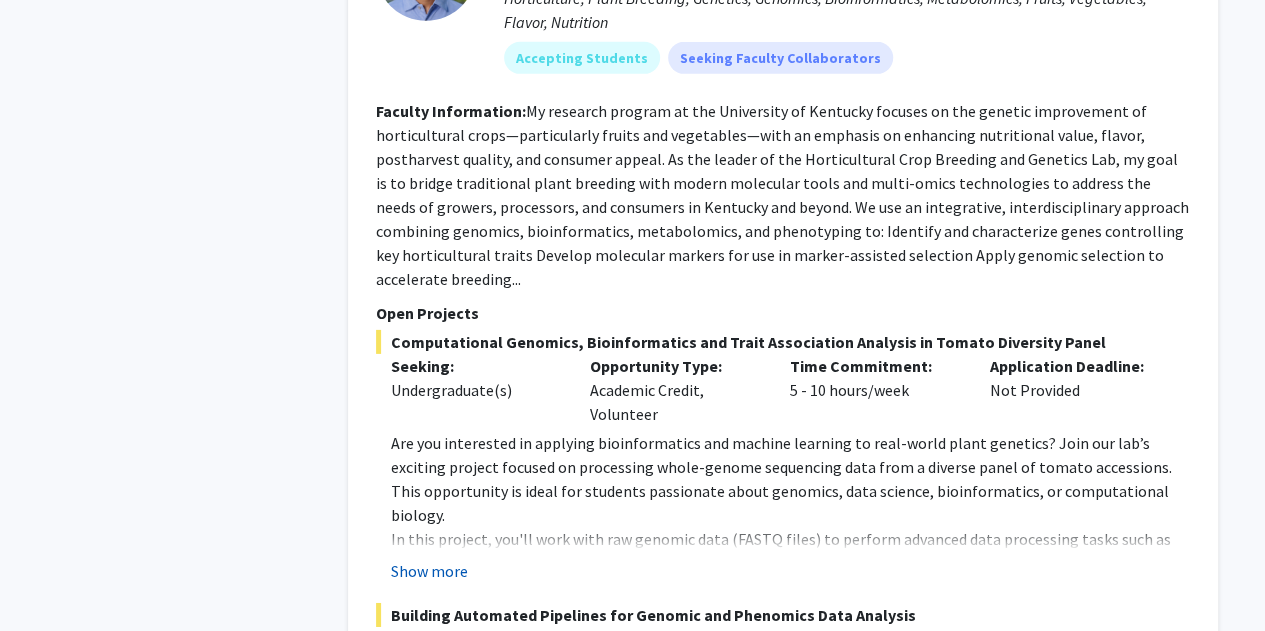 click on "Show more" 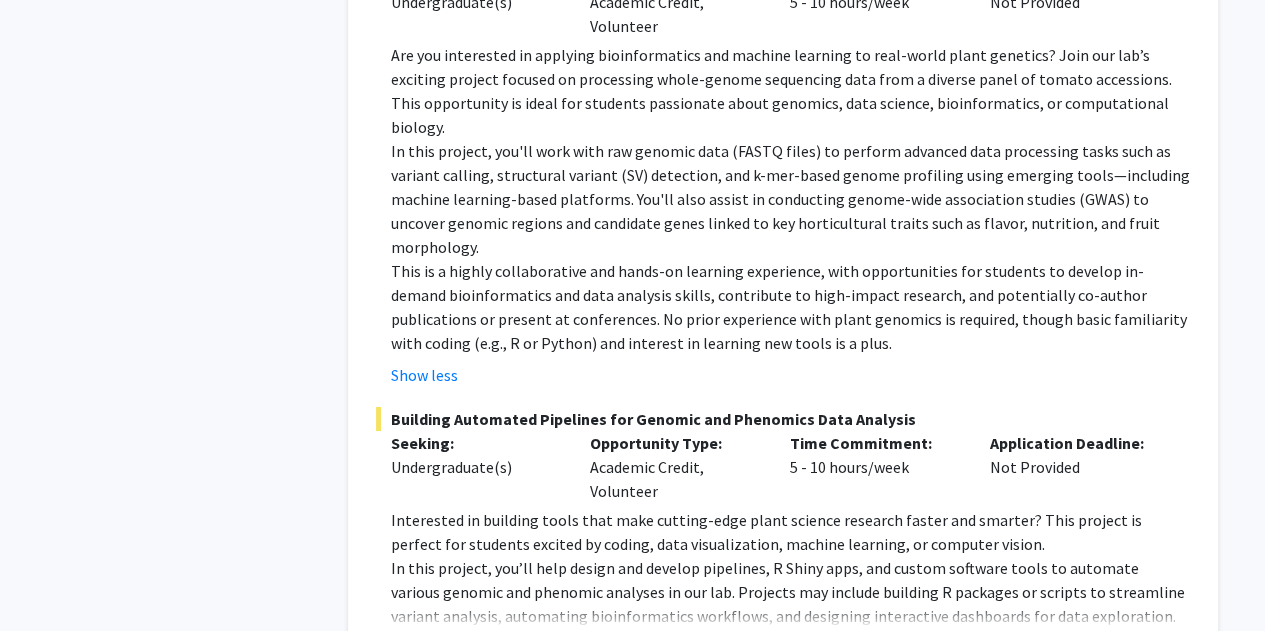 scroll, scrollTop: 3424, scrollLeft: 0, axis: vertical 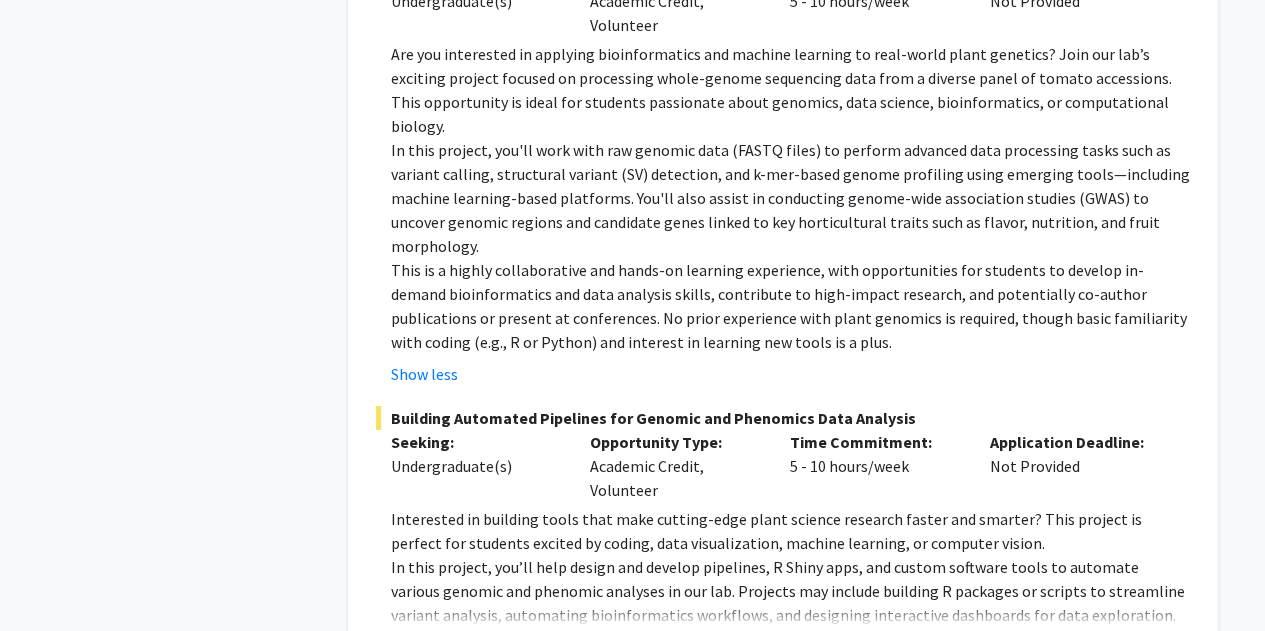 click on "Show more" 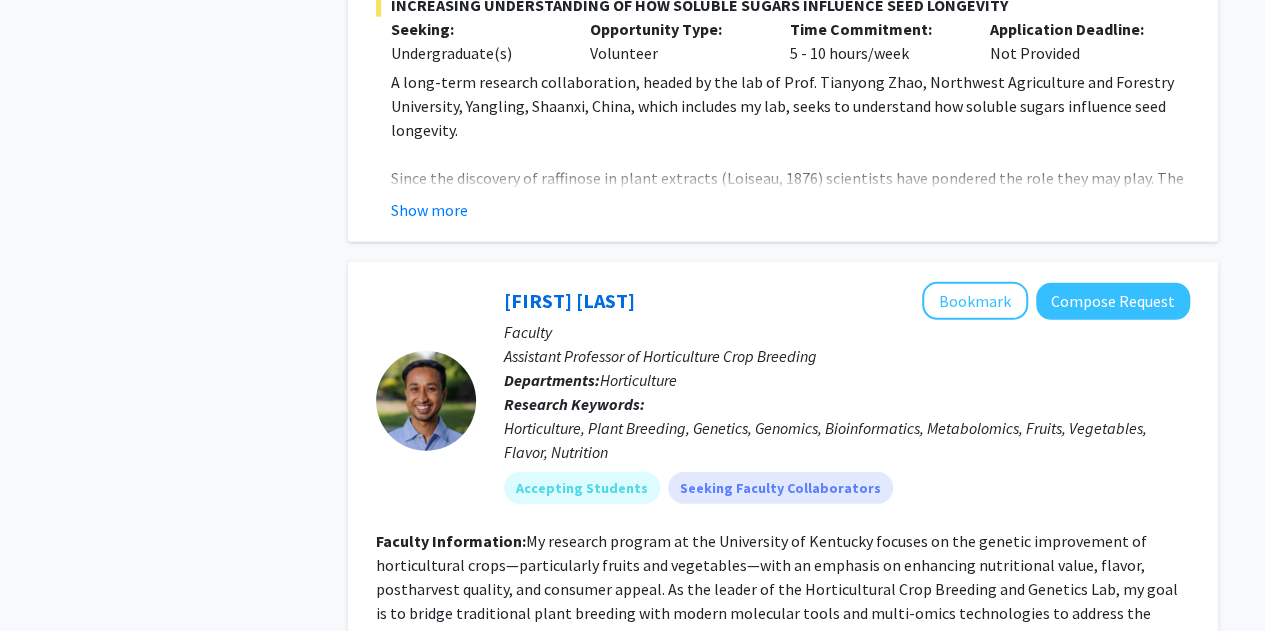 scroll, scrollTop: 2604, scrollLeft: 0, axis: vertical 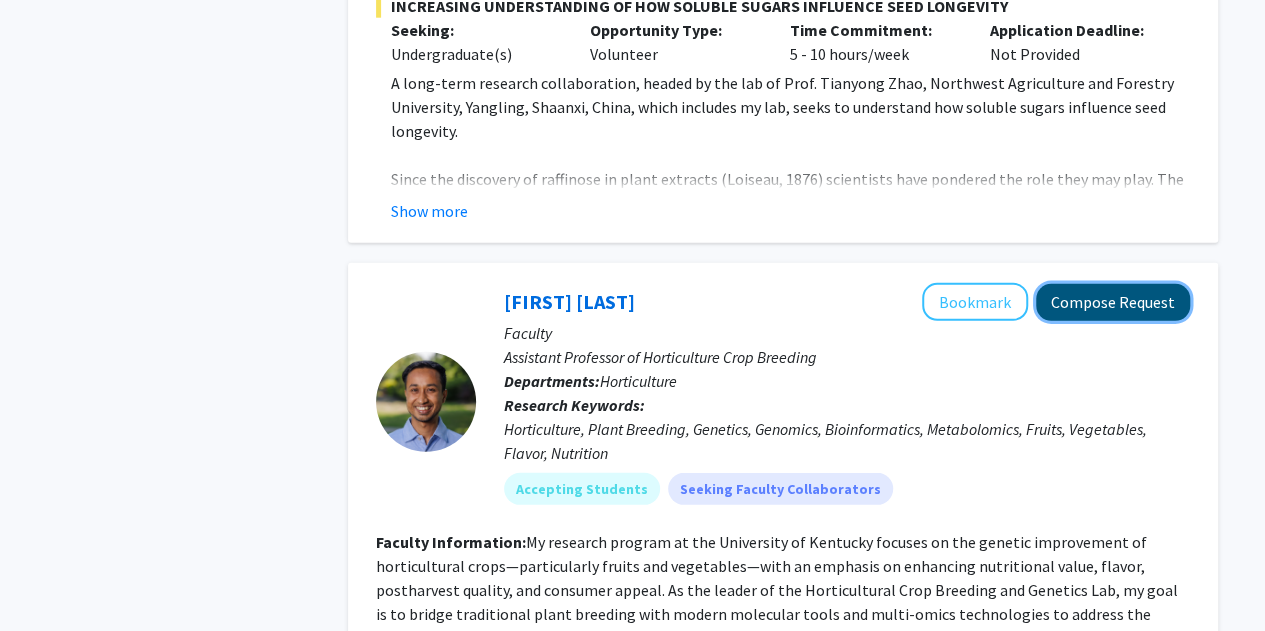 click on "Compose Request" 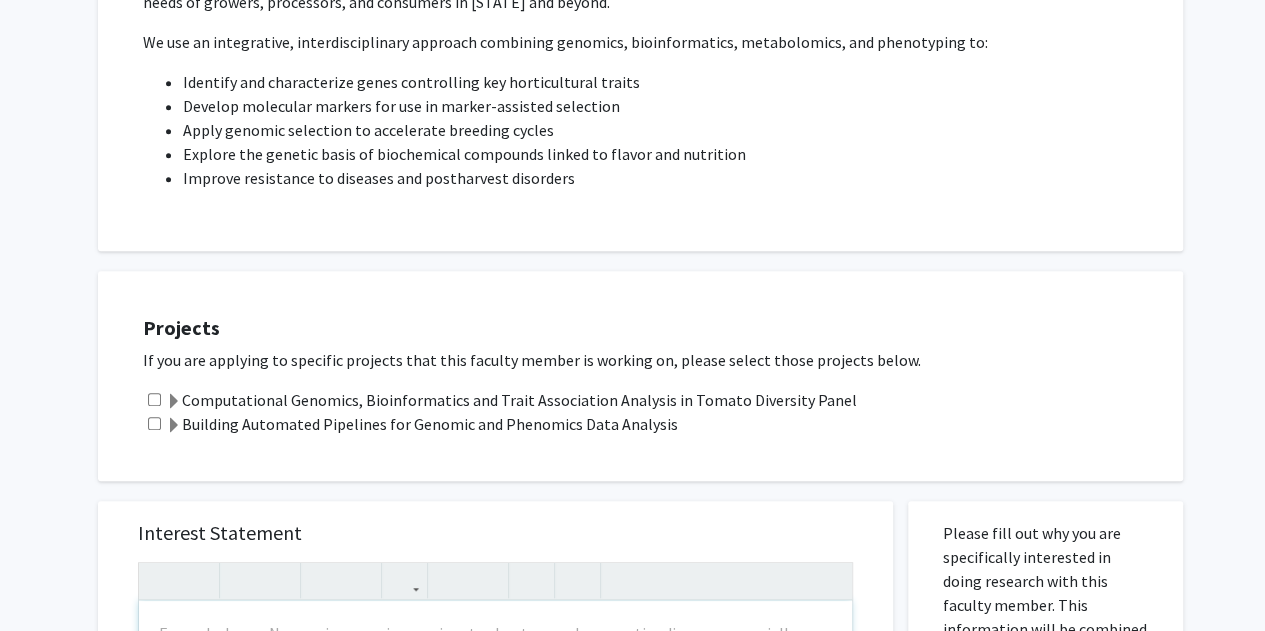 scroll, scrollTop: 799, scrollLeft: 0, axis: vertical 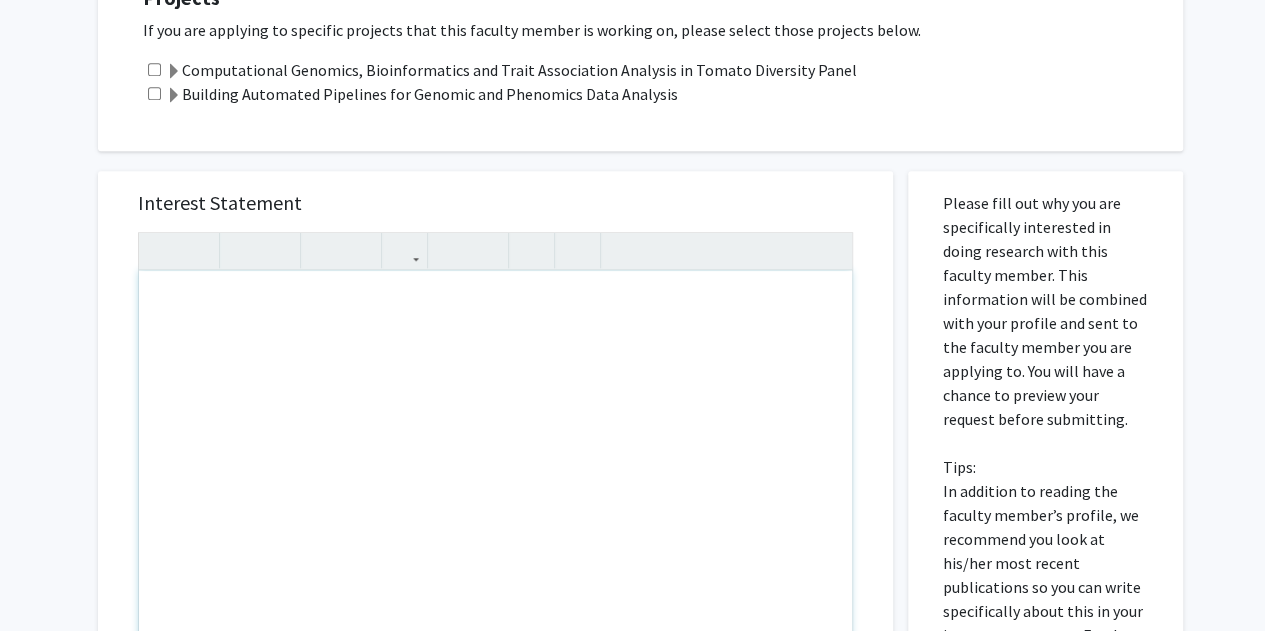 click at bounding box center (495, 500) 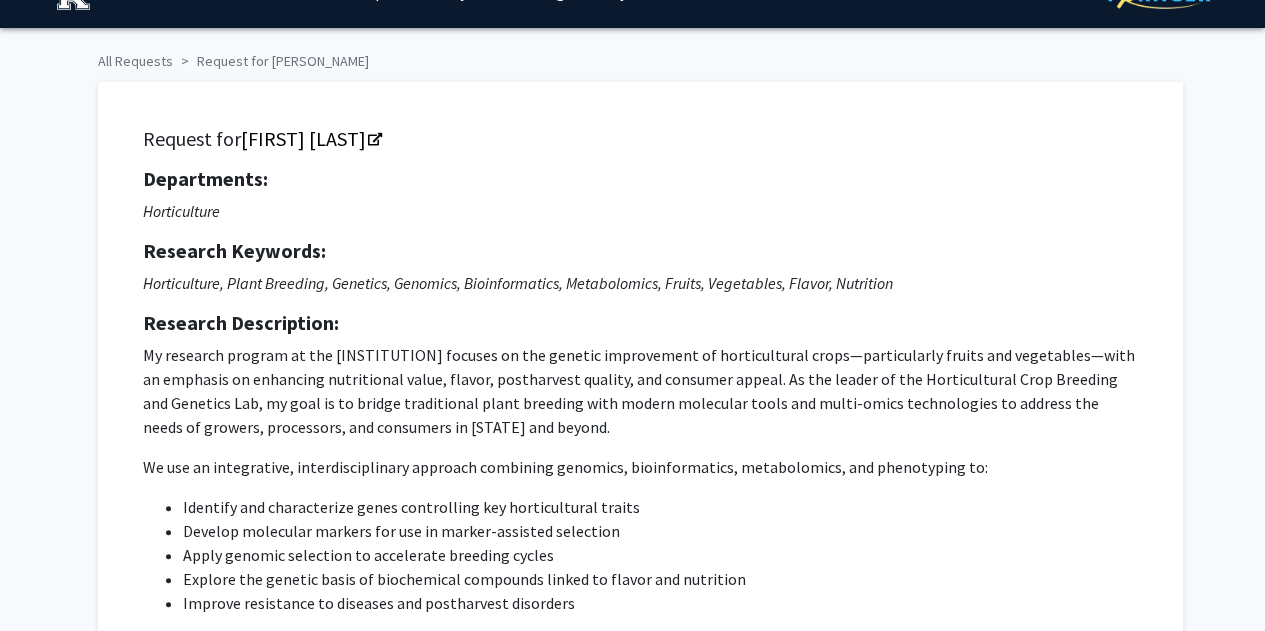 scroll, scrollTop: 31, scrollLeft: 0, axis: vertical 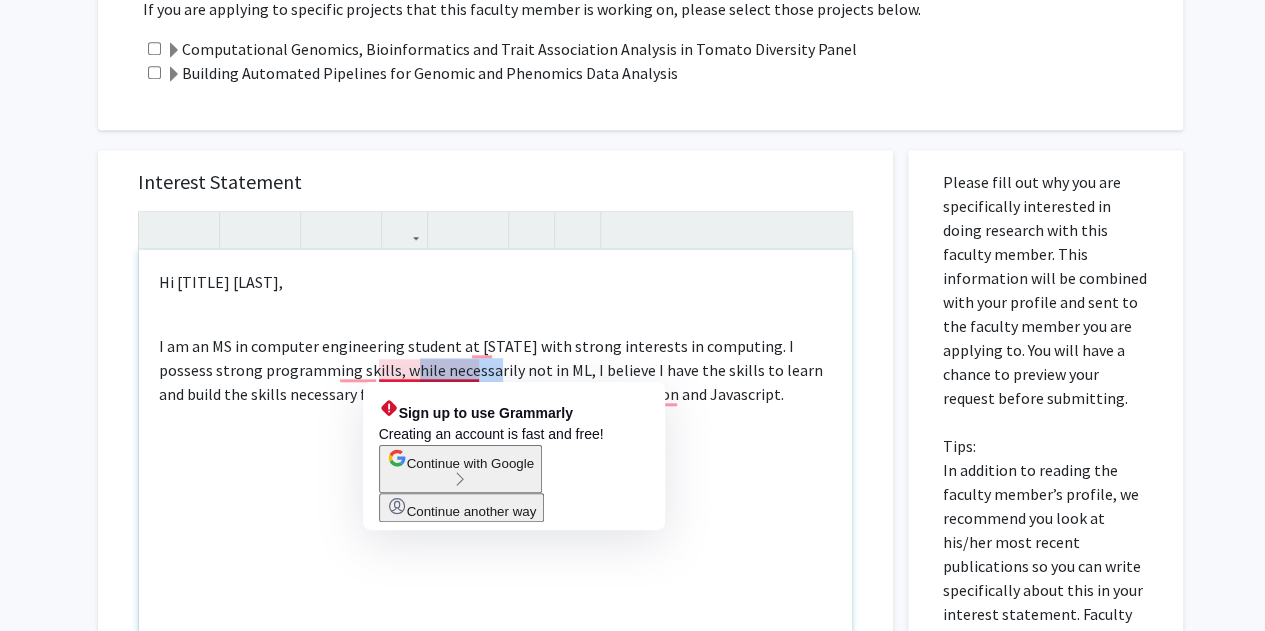 drag, startPoint x: 454, startPoint y: 364, endPoint x: 378, endPoint y: 373, distance: 76.53104 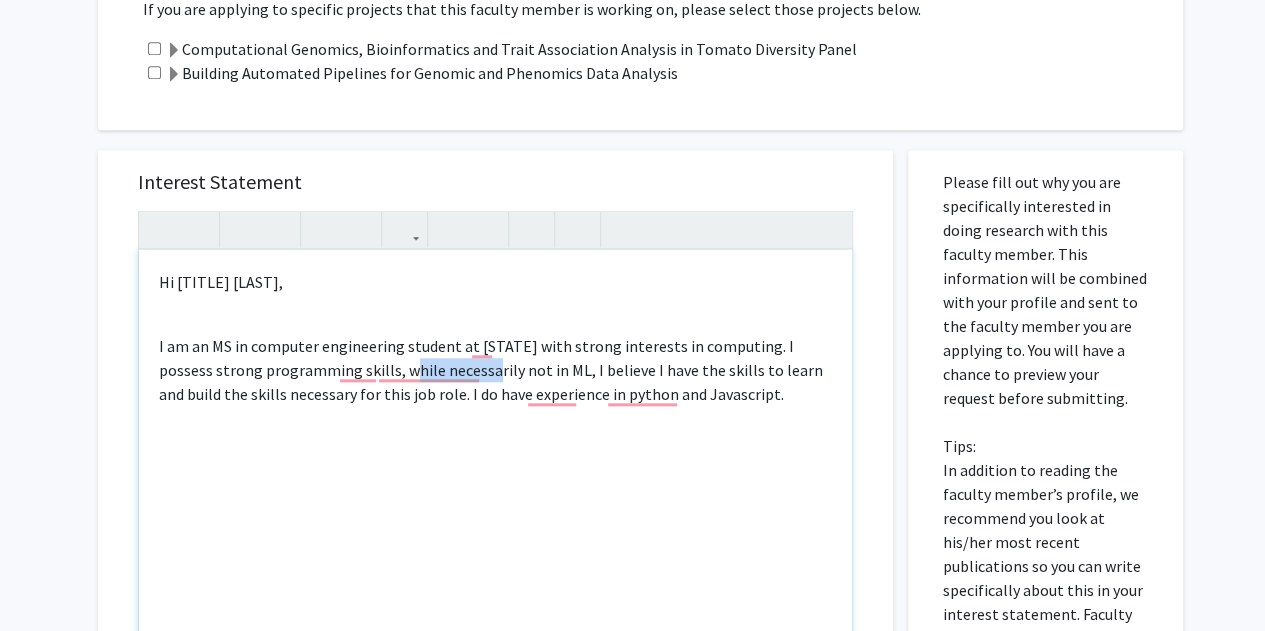 copy on "necessarily" 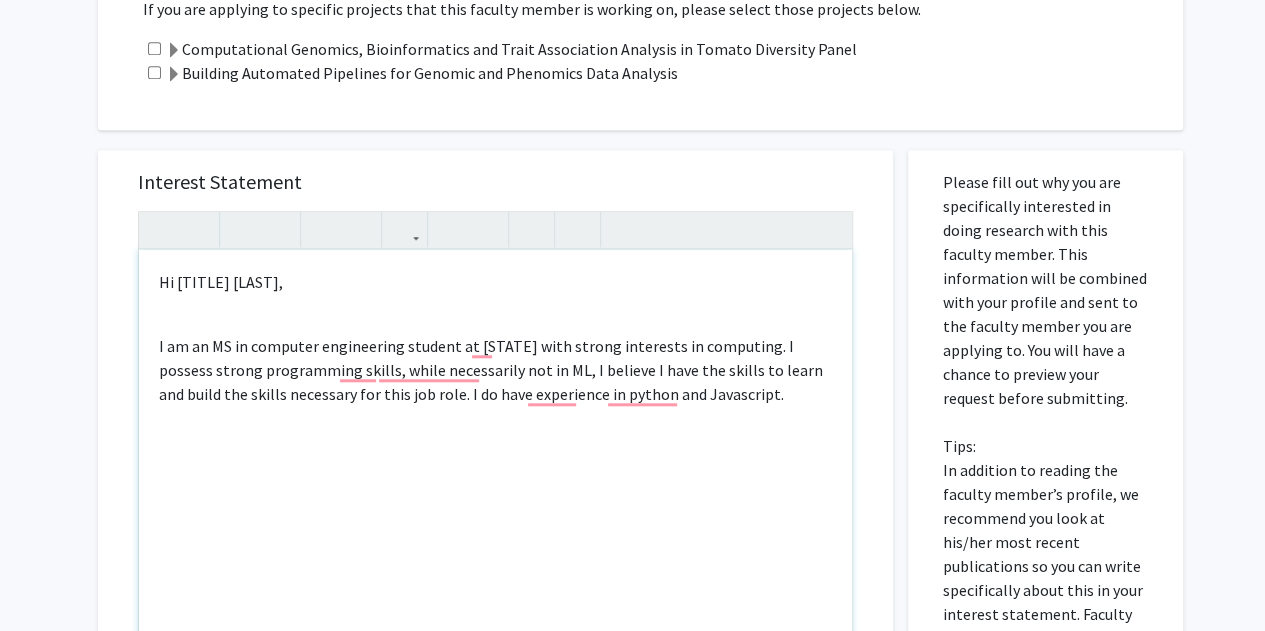 click on "Hi Dr [LAST_NAME], I am an MS in computer engineering student at [STATE] with strong interests in computing. I possess strong programming skills, while necessarily not in ML, I believe I have the skills to learn and build the skills necessary for this job role. I do have experience in python and Javascript." at bounding box center [495, 479] 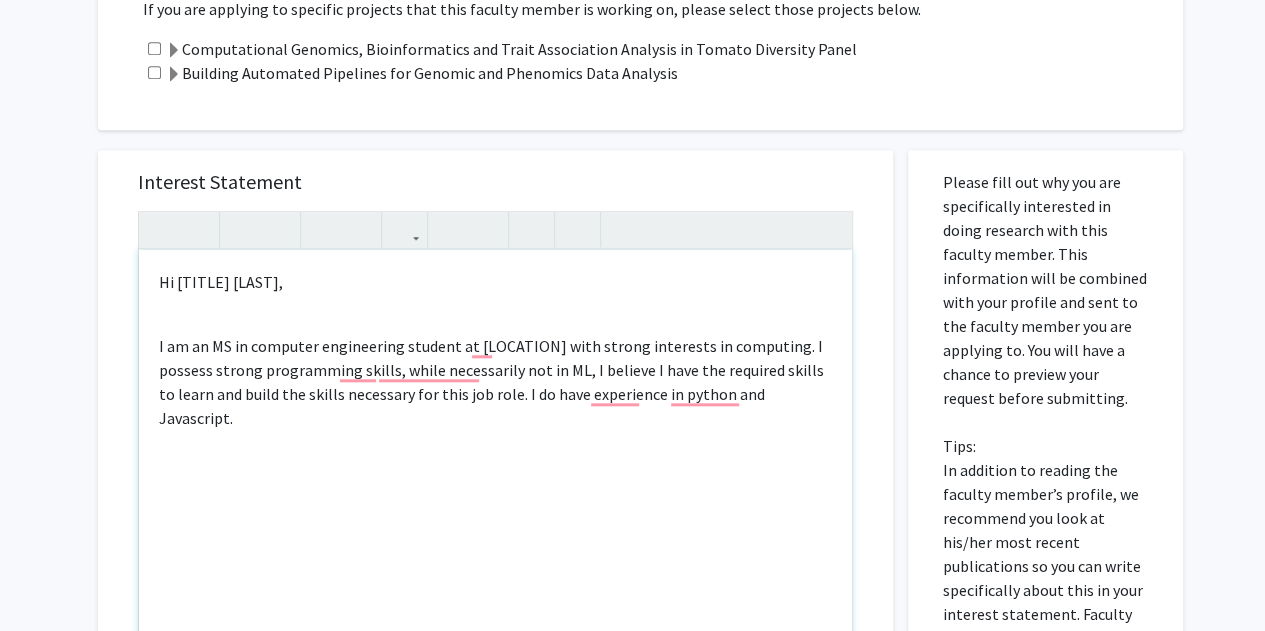 click on "I am an MS in computer engineering student at [LOCATION] with strong interests in computing. I possess strong programming skills, while necessarily not in ML, I believe I have the required skills to learn and build the skills necessary for this job role. I do have experience in python and Javascript." at bounding box center [495, 382] 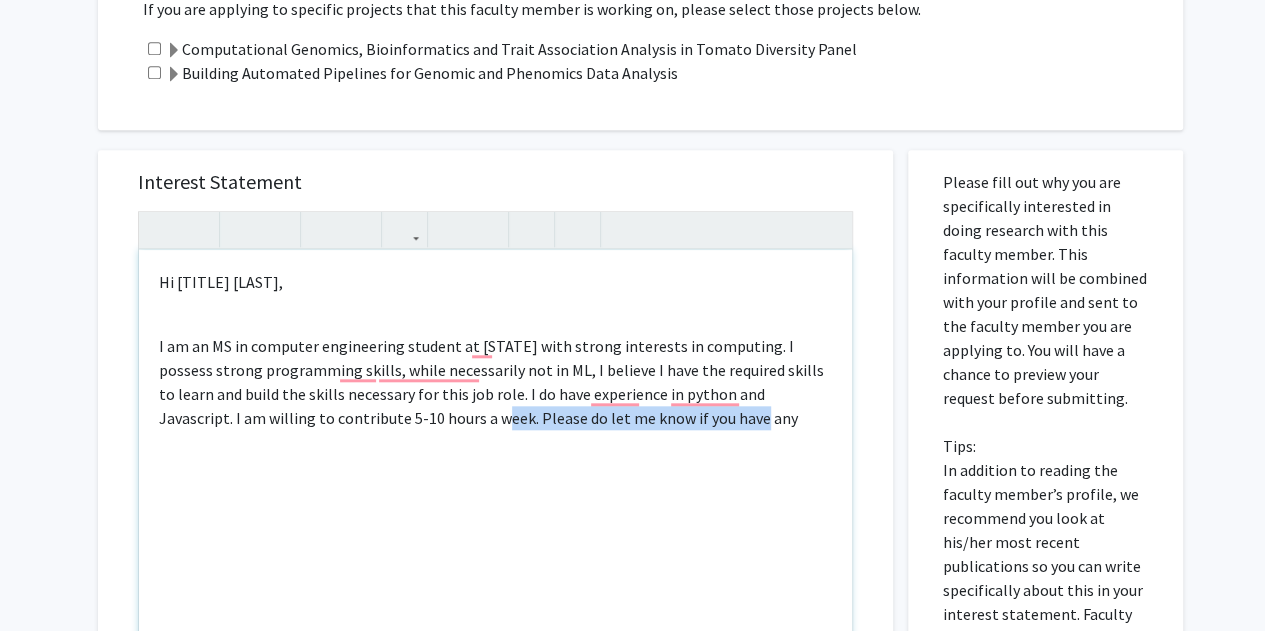 drag, startPoint x: 652, startPoint y: 417, endPoint x: 376, endPoint y: 412, distance: 276.0453 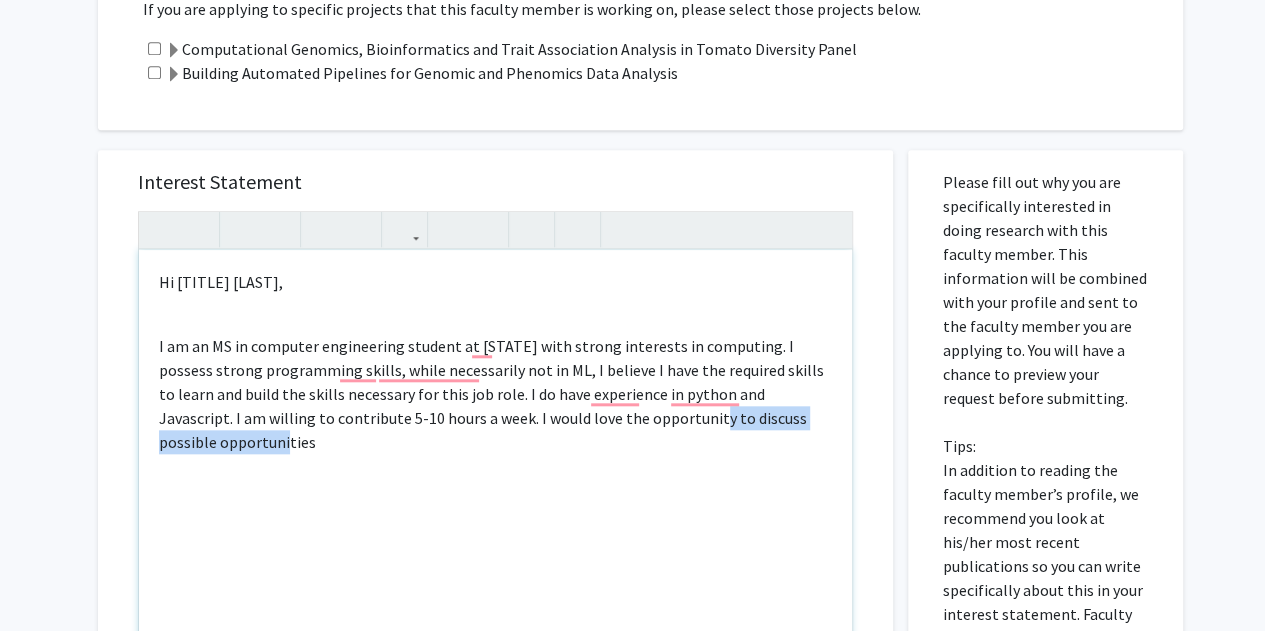 drag, startPoint x: 791, startPoint y: 413, endPoint x: 587, endPoint y: 429, distance: 204.6265 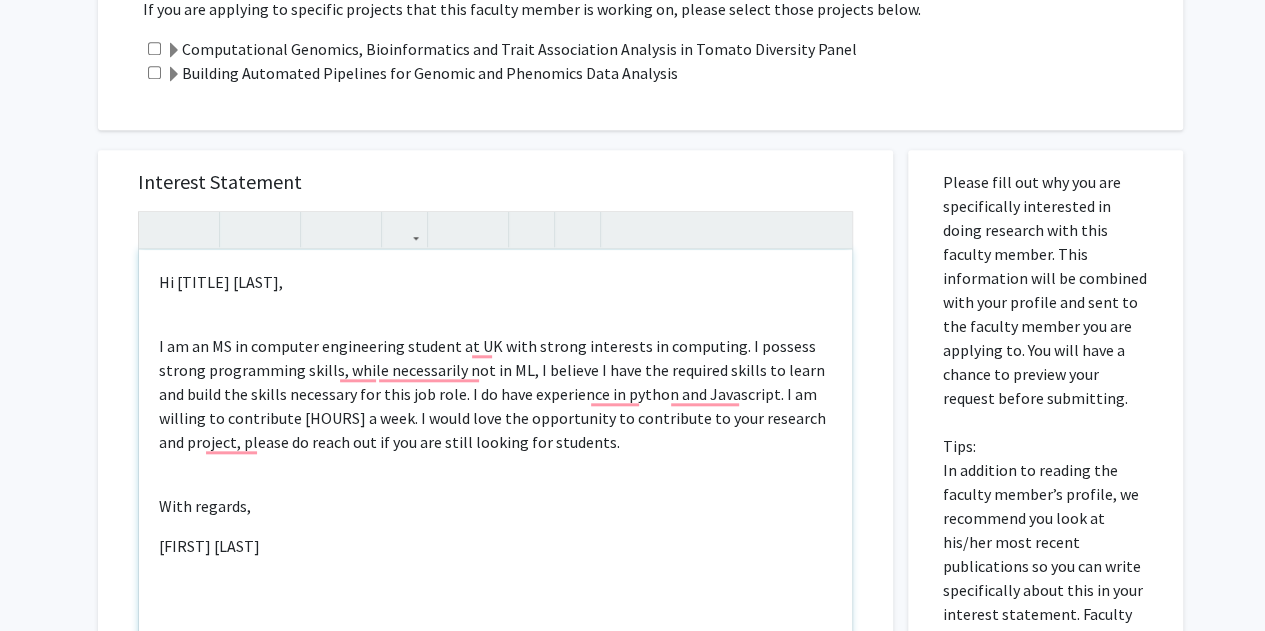 type on "<p>Hi Dr [LAST_NAME],</p><br><p>I am an MS in computer engineering student at UK with strong interests in computing. I possess strong programming skills, while necessarily not in ML, I believe I have the required skills to learn and build the skills necessary for this job role. I do have experience in python and Javascript. I am willing to contribute 5-10 hours a week. I would love the opportunity to contribute to your research and project, please do reach out if you are still looking for students.</p><br><p>With regards,</p><p>[FIRST] [LAST]</p>" 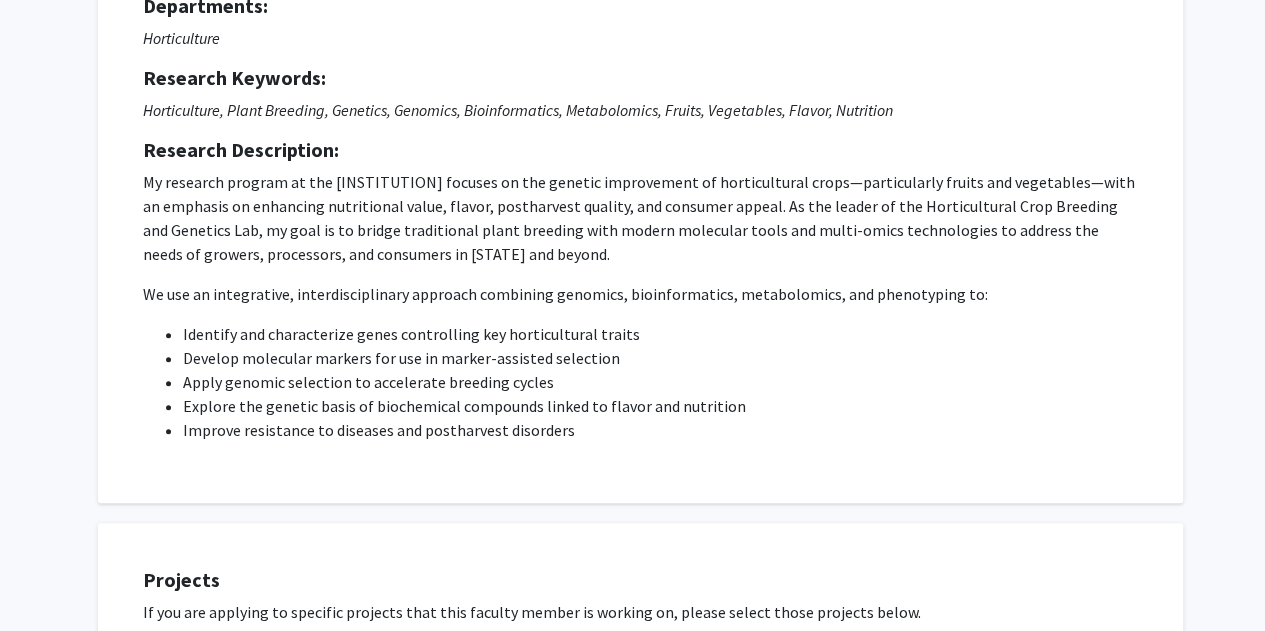 scroll, scrollTop: 0, scrollLeft: 0, axis: both 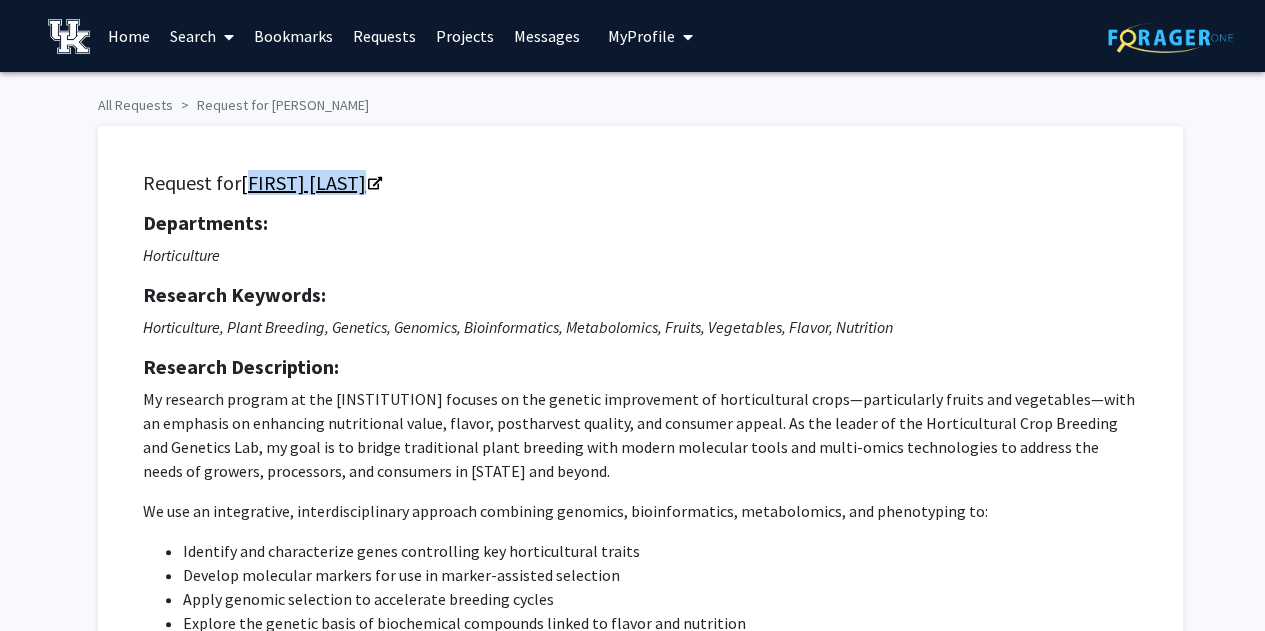 drag, startPoint x: 241, startPoint y: 165, endPoint x: 371, endPoint y: 186, distance: 131.68523 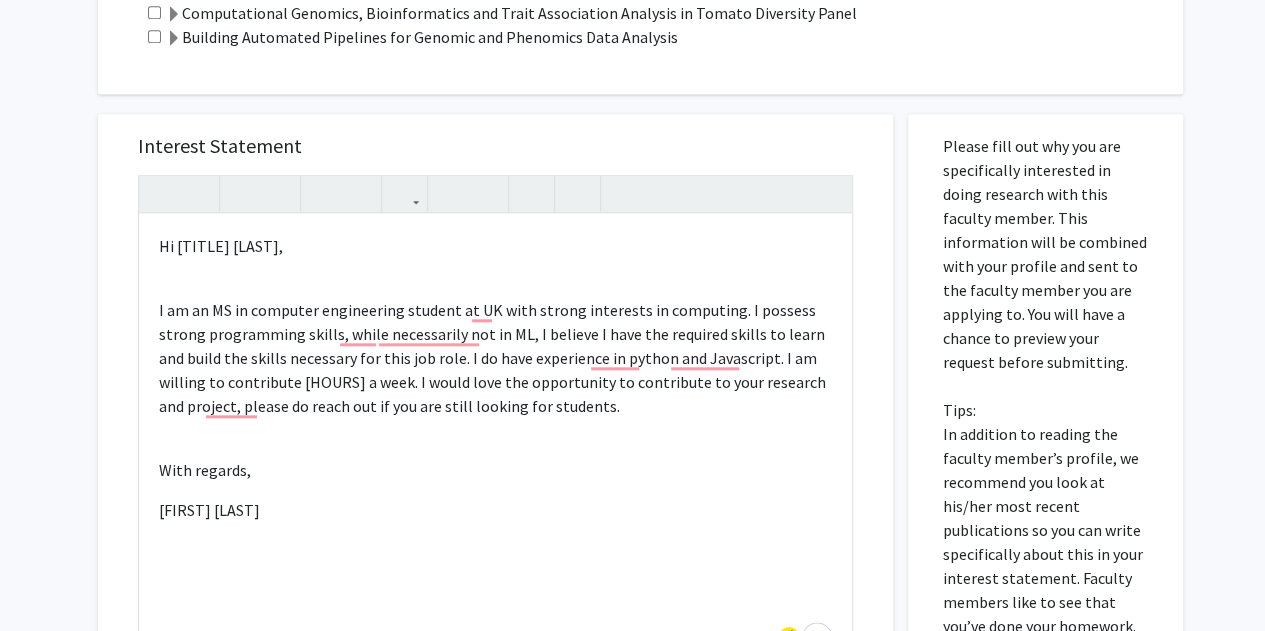 scroll, scrollTop: 895, scrollLeft: 0, axis: vertical 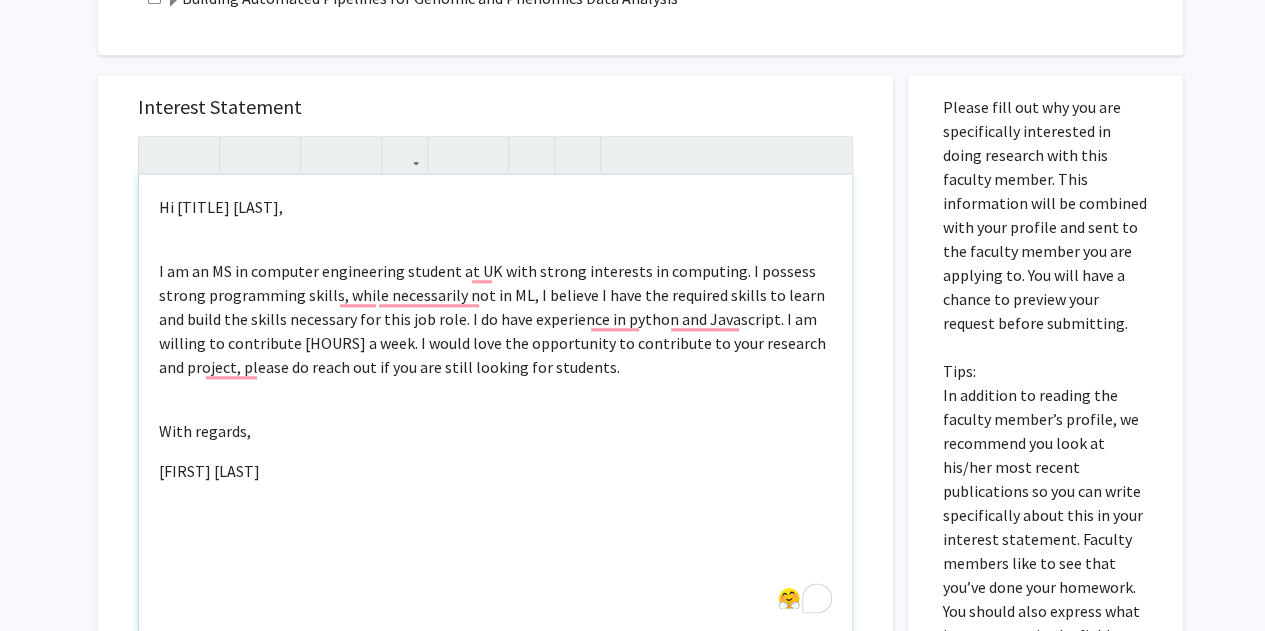 click on "With regards," at bounding box center (495, 431) 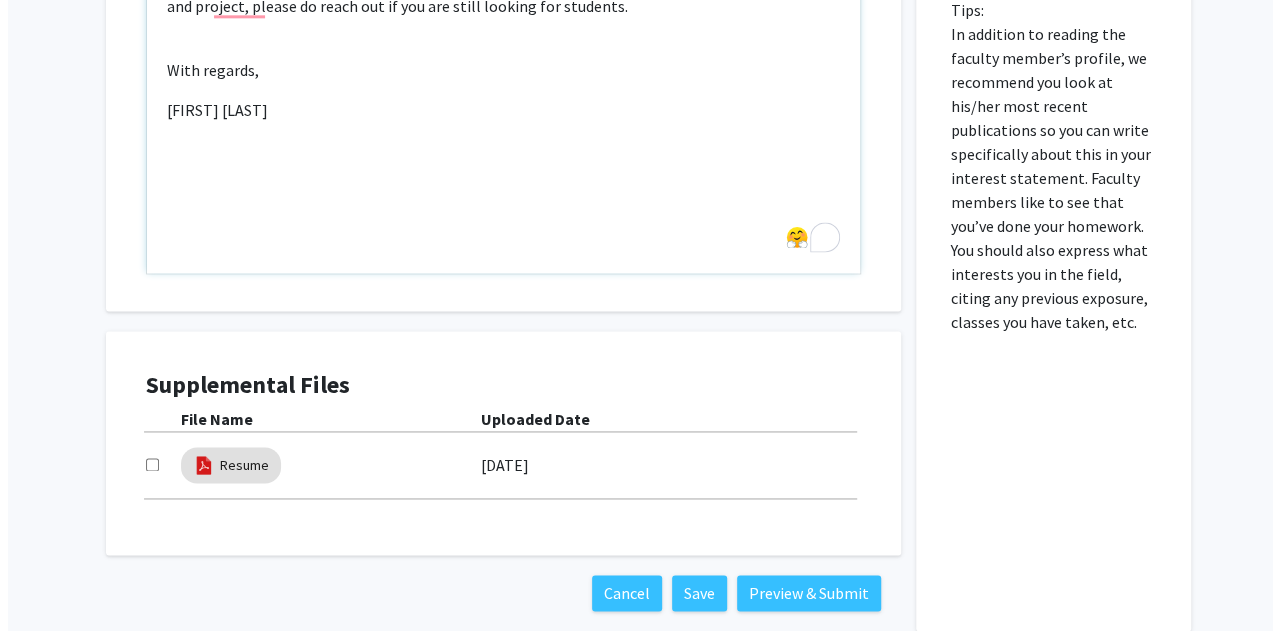 scroll, scrollTop: 1257, scrollLeft: 0, axis: vertical 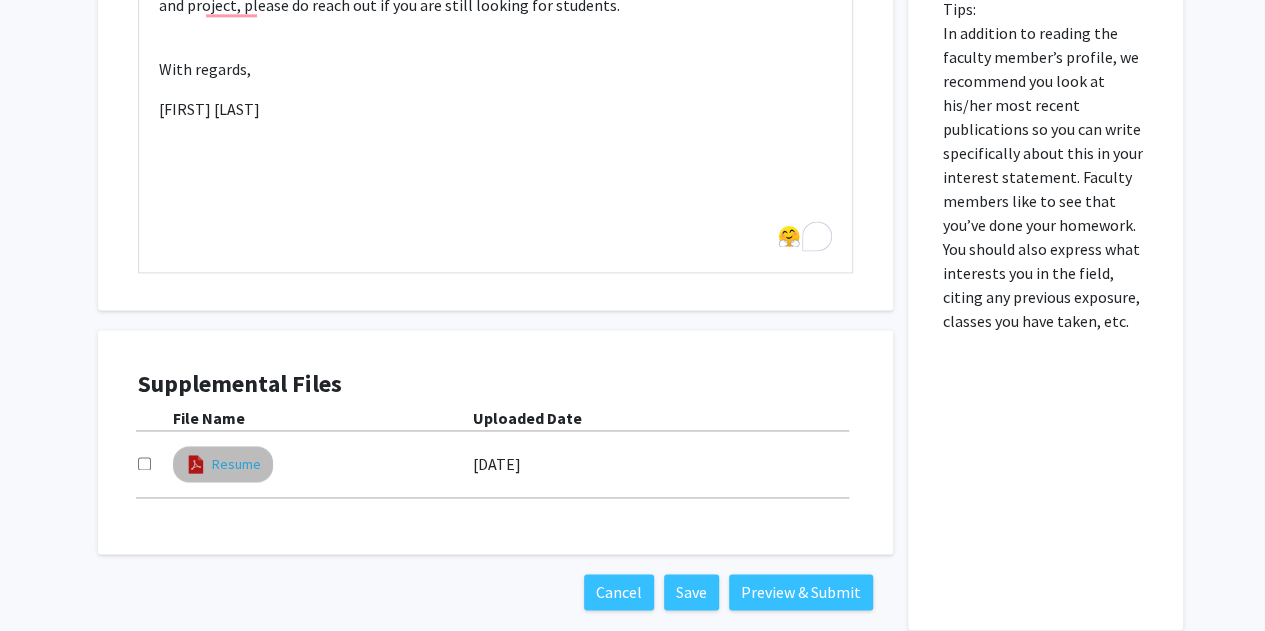 click on "Resume" at bounding box center [236, 464] 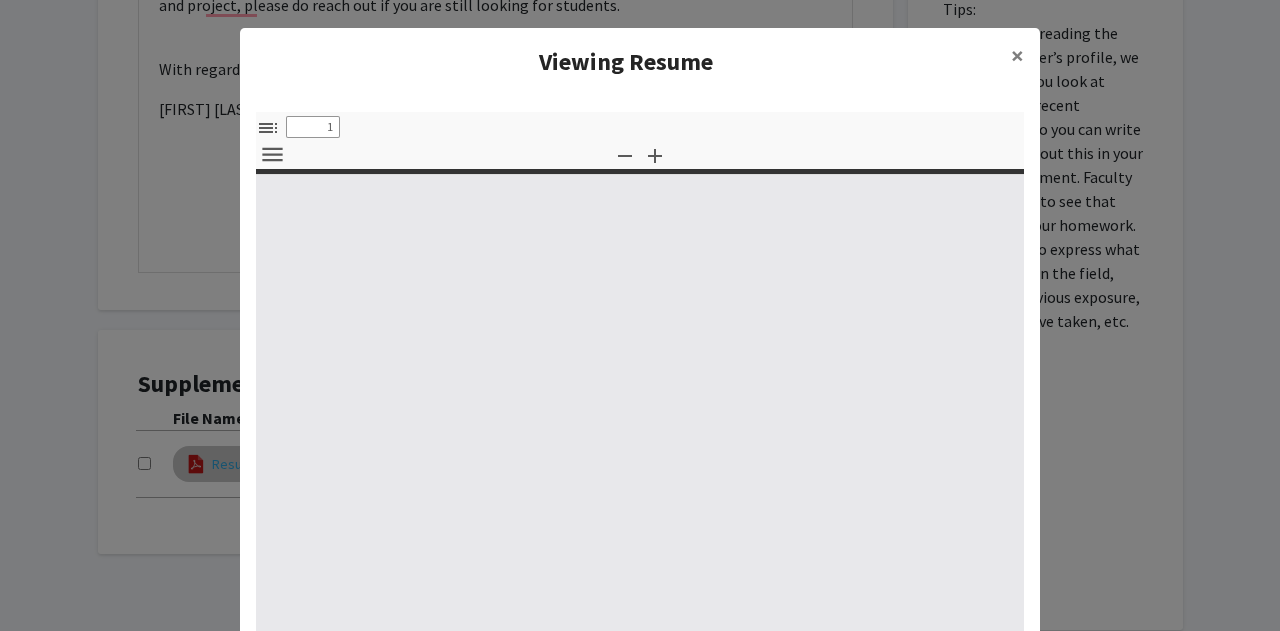 select on "custom" 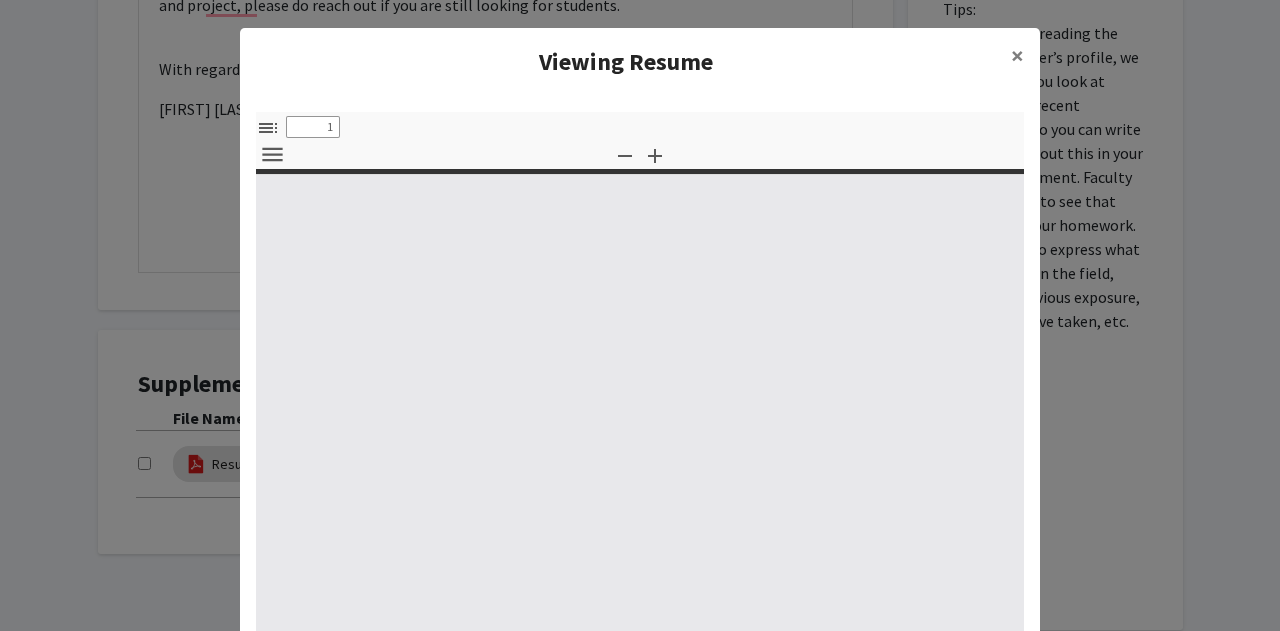type on "0" 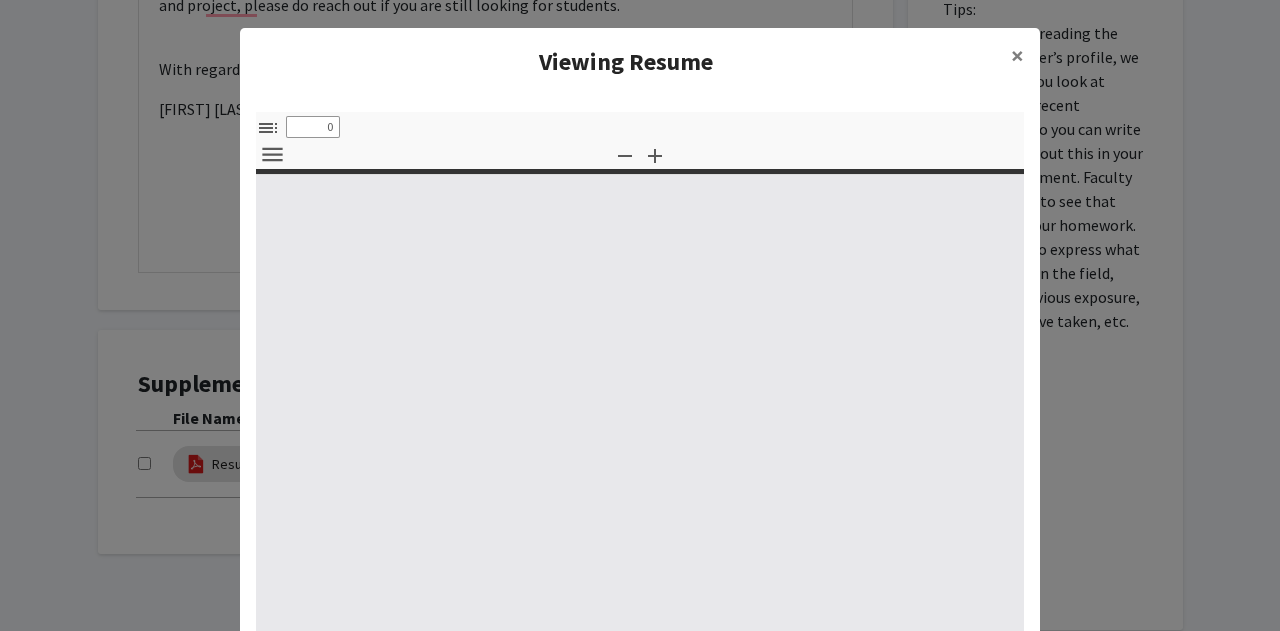 select on "custom" 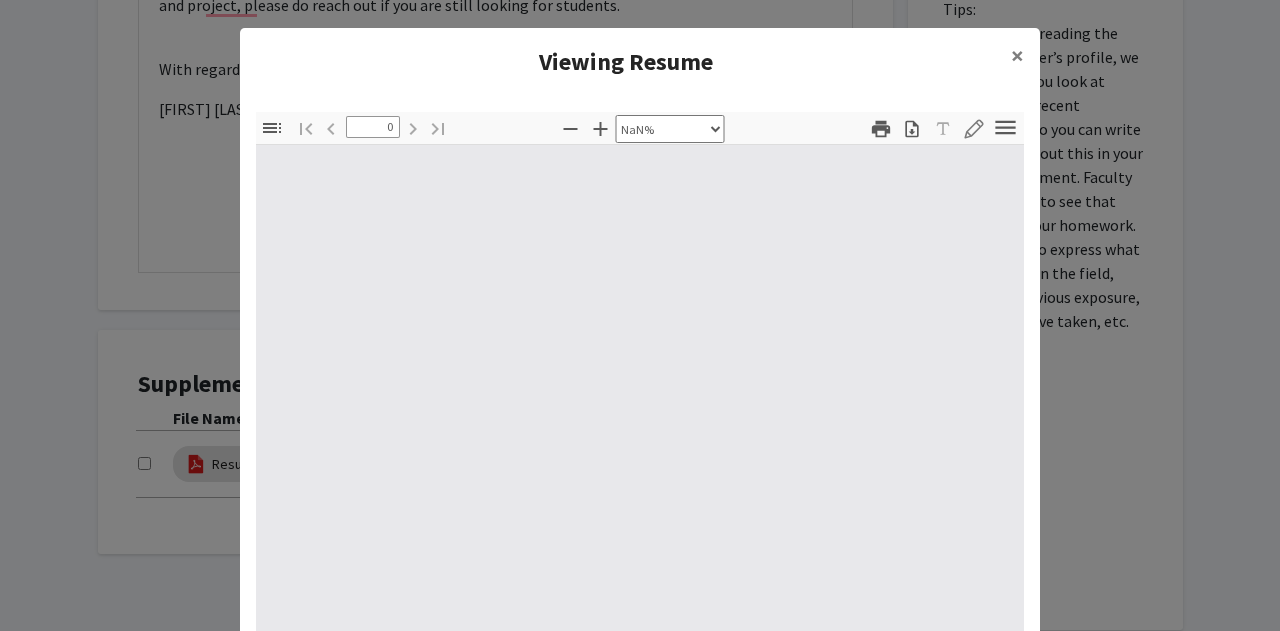 type on "1" 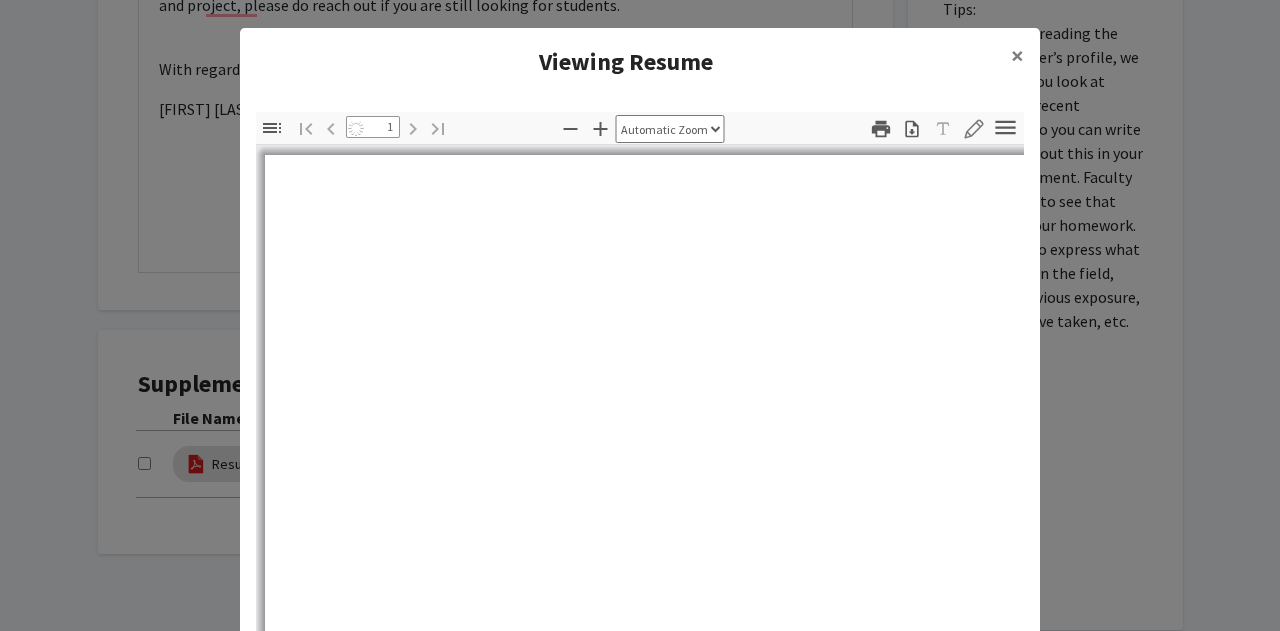 select on "auto" 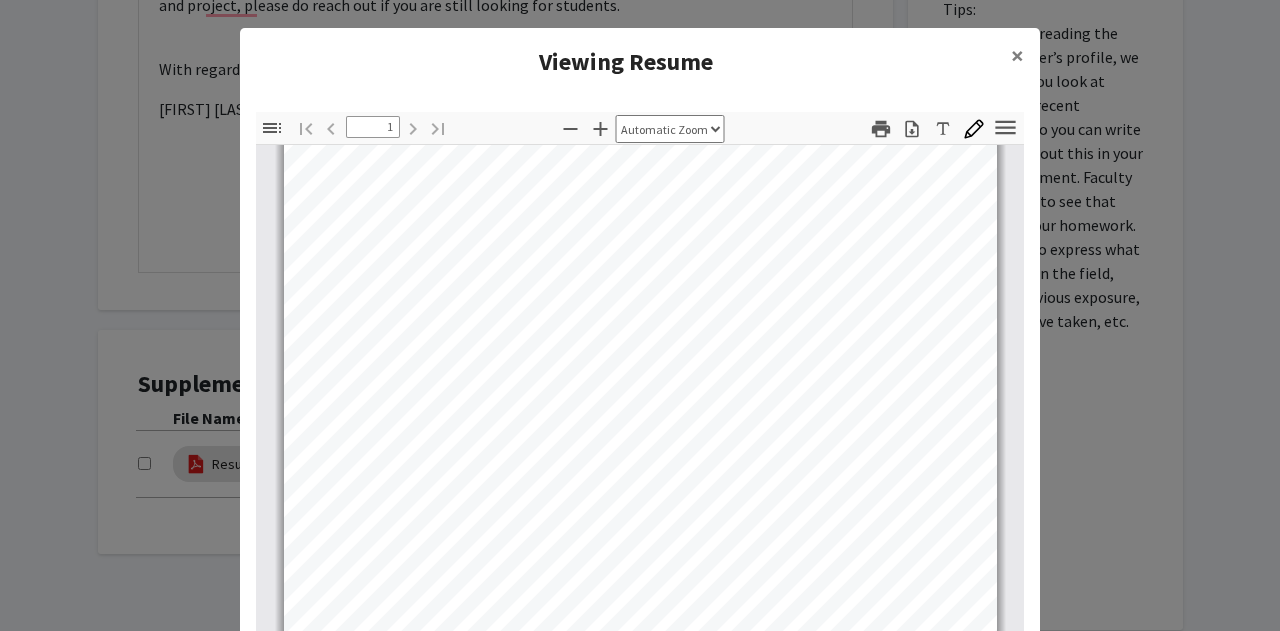 scroll, scrollTop: 459, scrollLeft: 0, axis: vertical 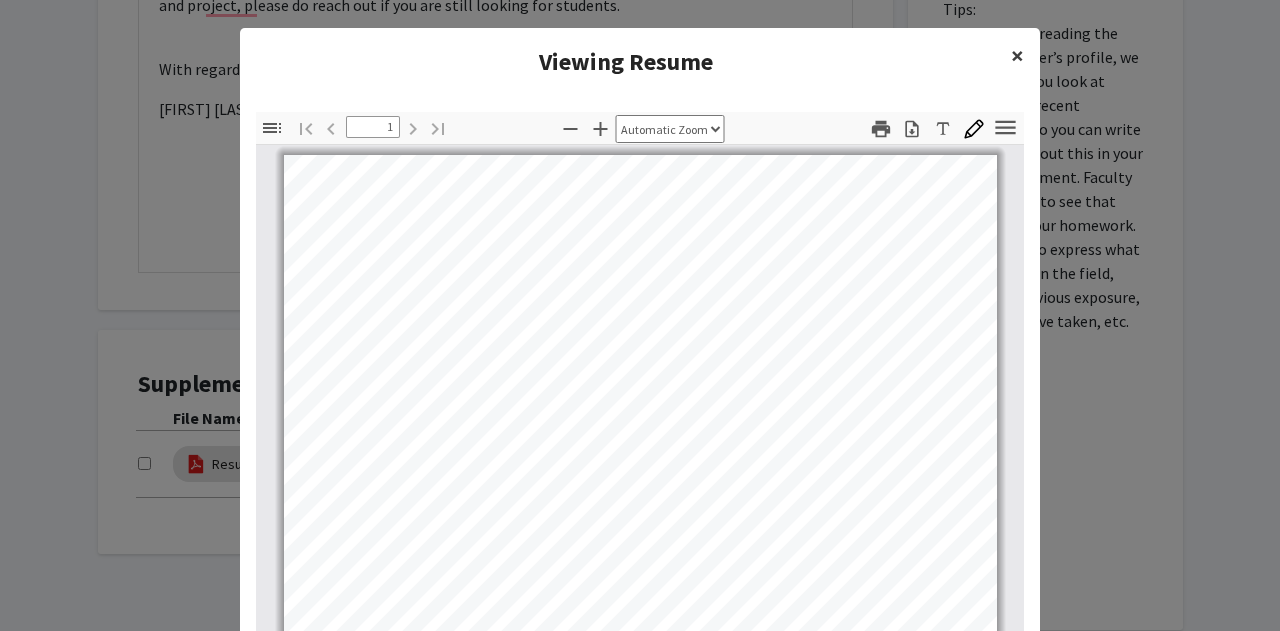 click on "×" 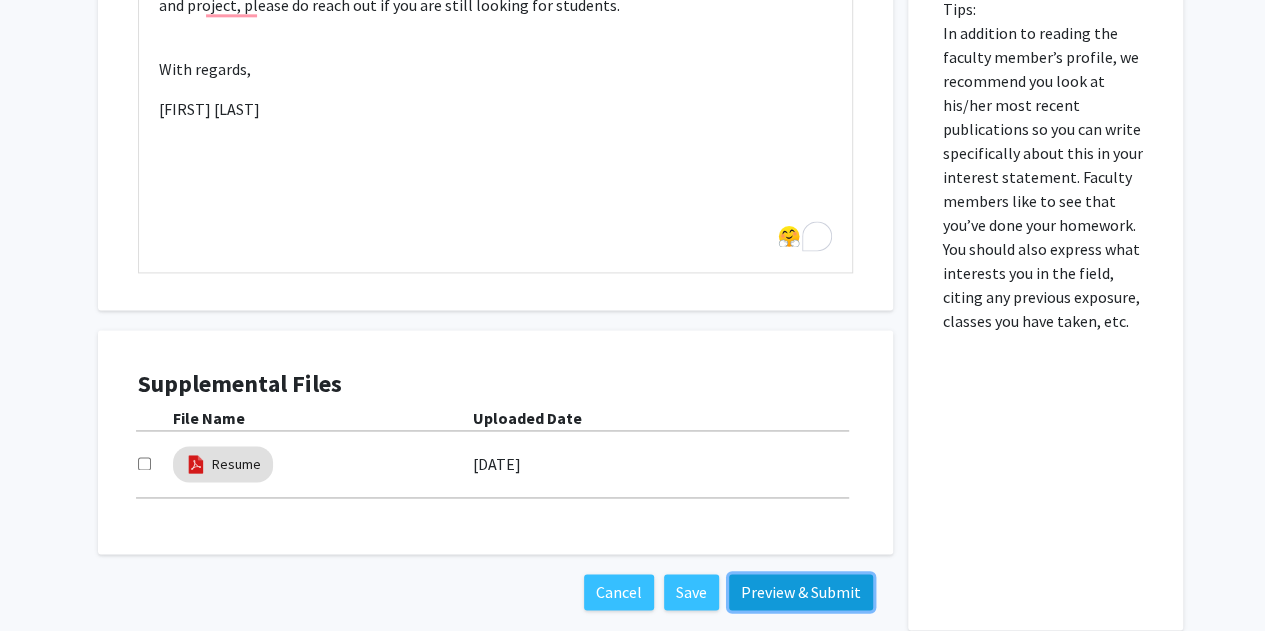 click on "Preview & Submit" at bounding box center (801, 592) 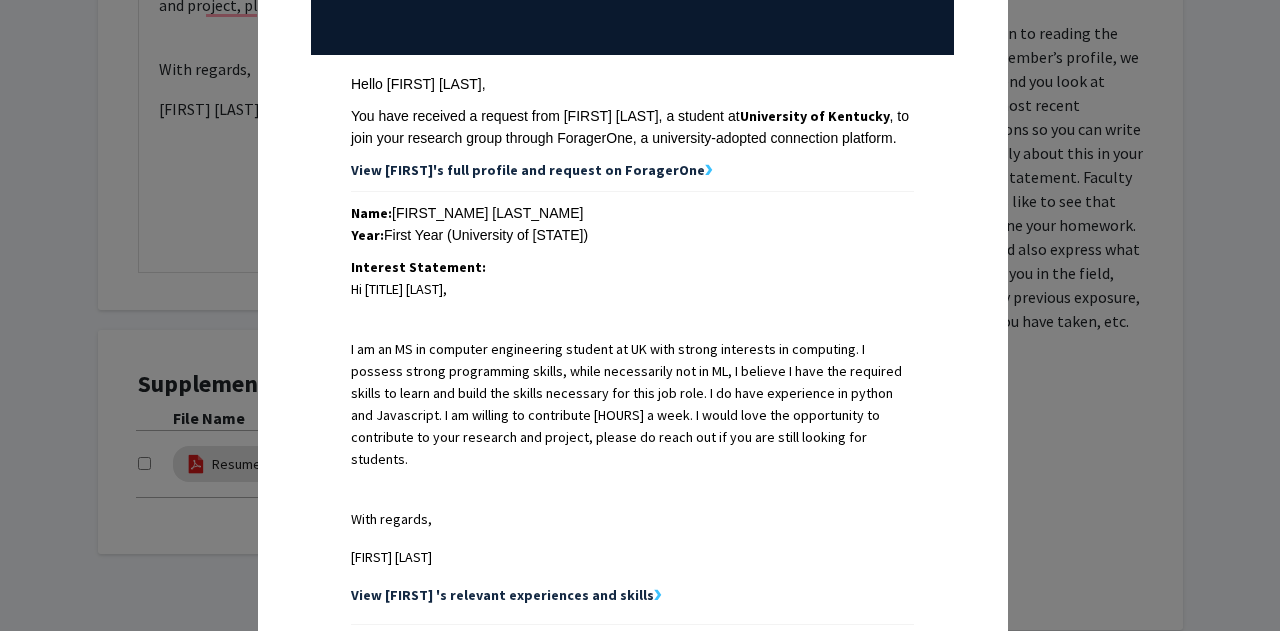 scroll, scrollTop: 248, scrollLeft: 0, axis: vertical 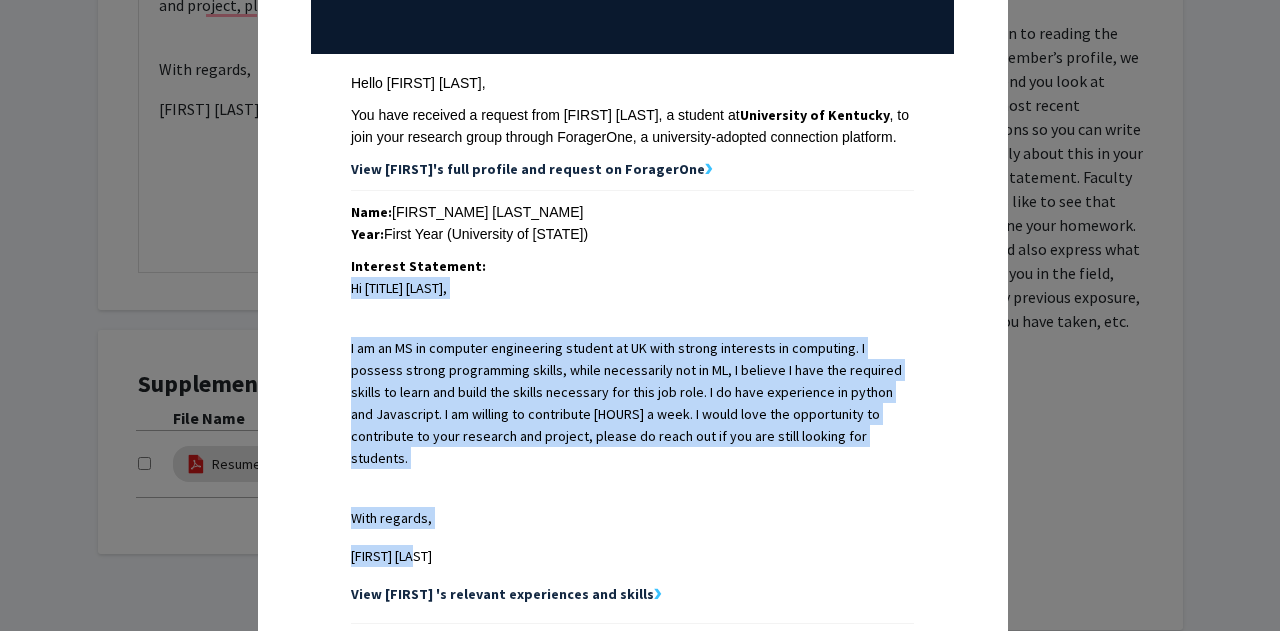 drag, startPoint x: 424, startPoint y: 528, endPoint x: 343, endPoint y: 291, distance: 250.45958 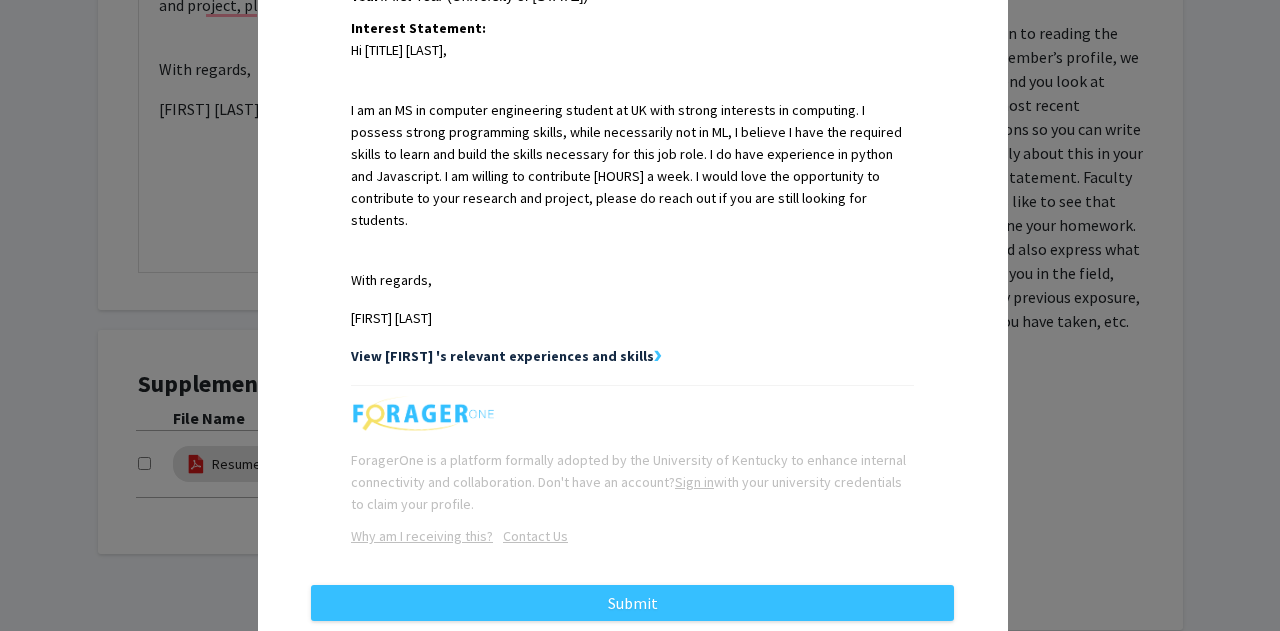 scroll, scrollTop: 521, scrollLeft: 0, axis: vertical 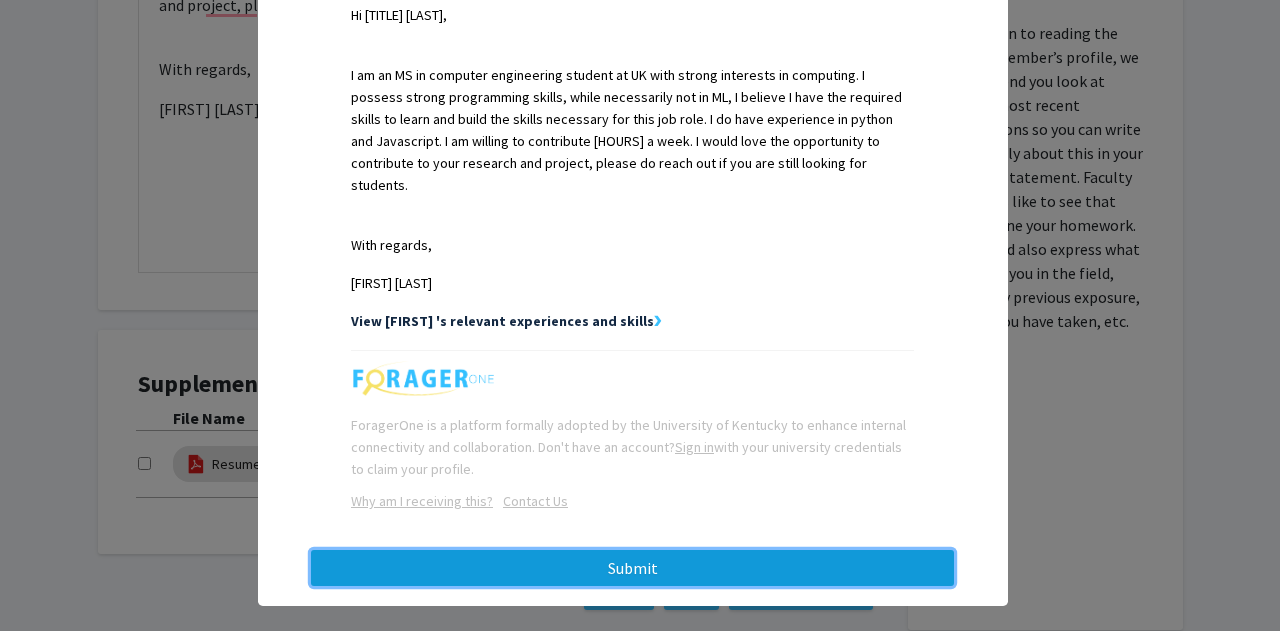 click on "Submit" at bounding box center [632, 568] 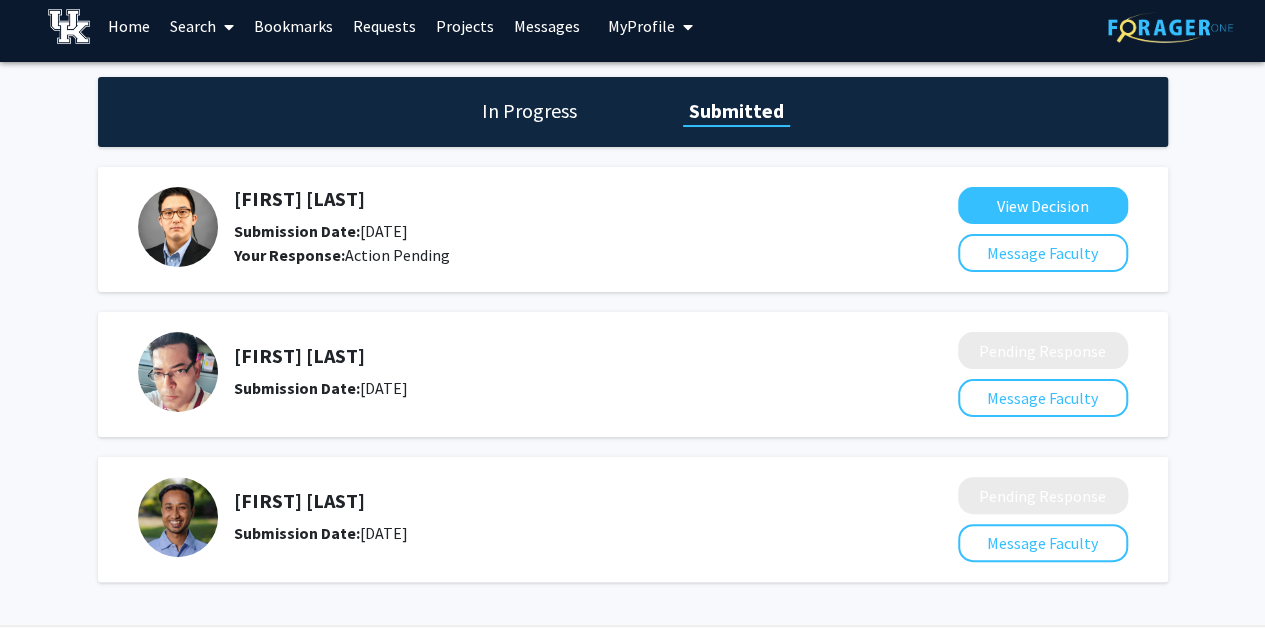 scroll, scrollTop: 9, scrollLeft: 0, axis: vertical 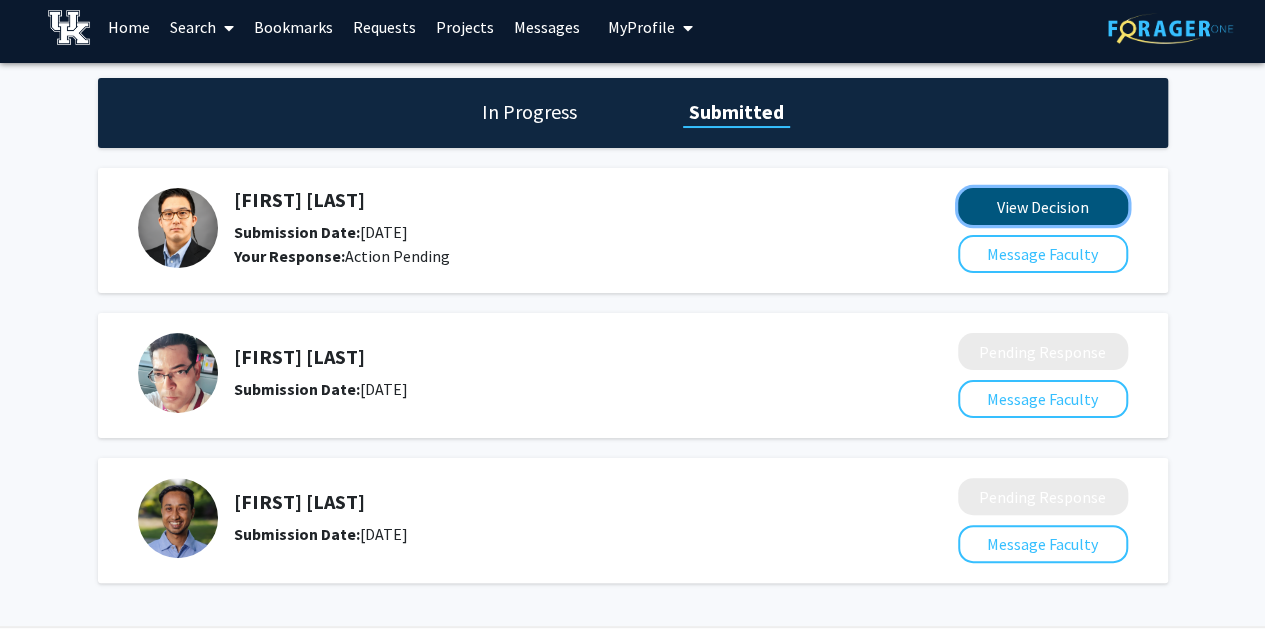 click on "View Decision" 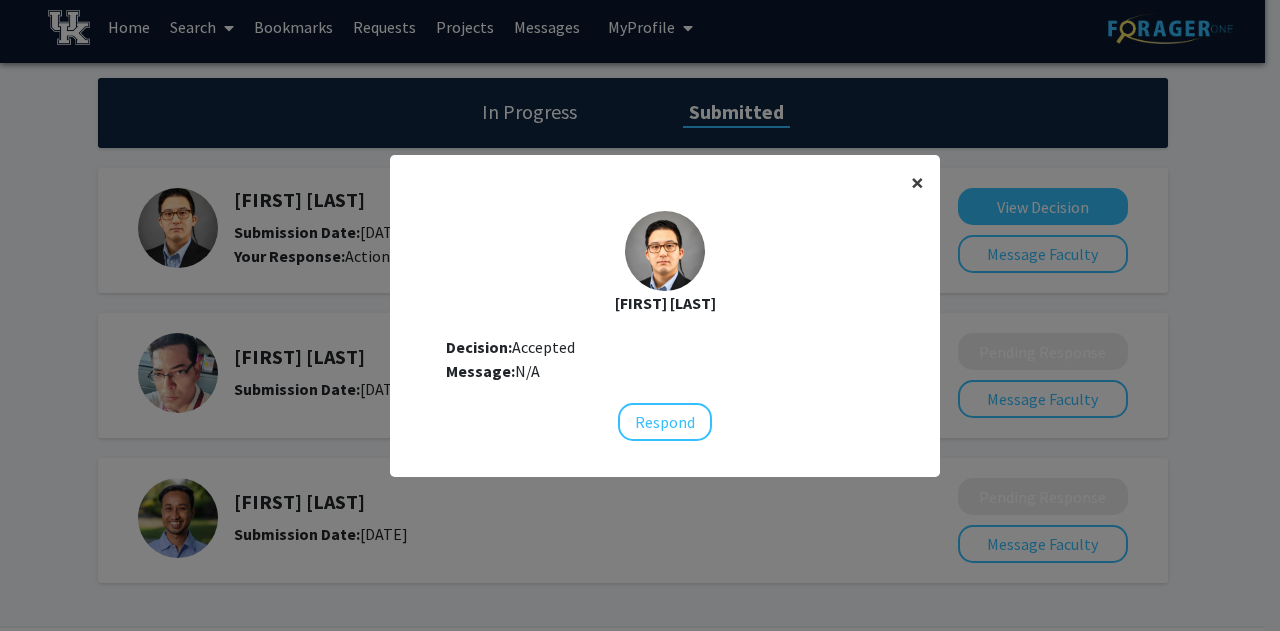 click on "×" 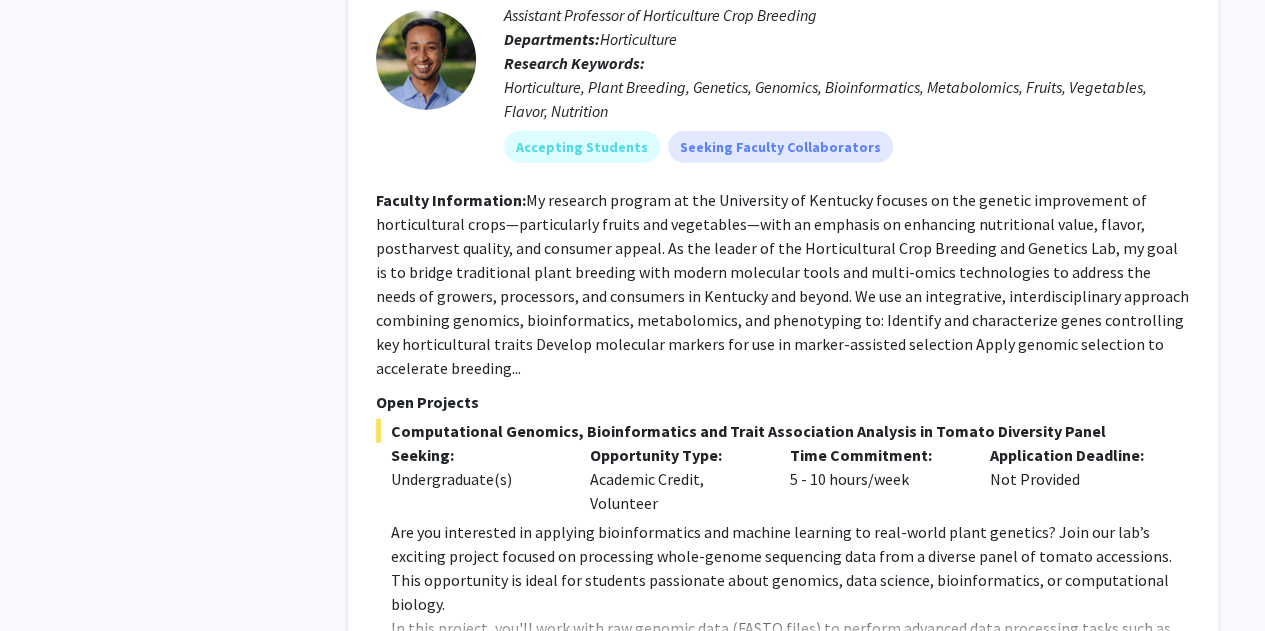scroll, scrollTop: 2313, scrollLeft: 0, axis: vertical 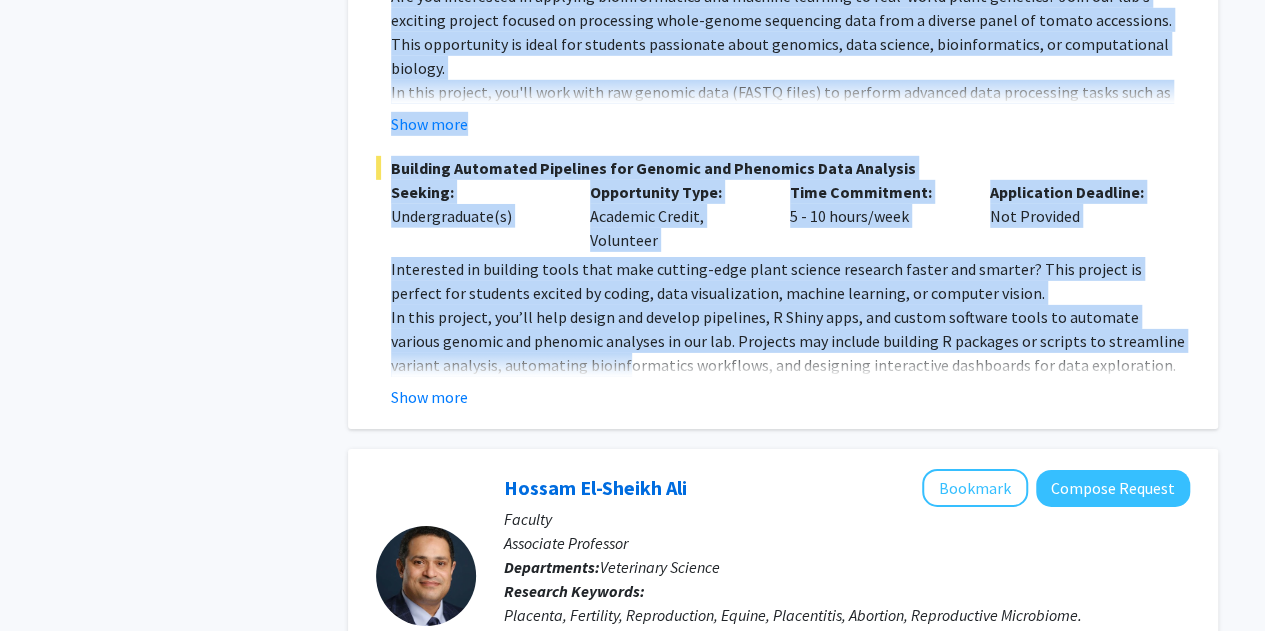 drag, startPoint x: 494, startPoint y: 154, endPoint x: 574, endPoint y: 313, distance: 177.99158 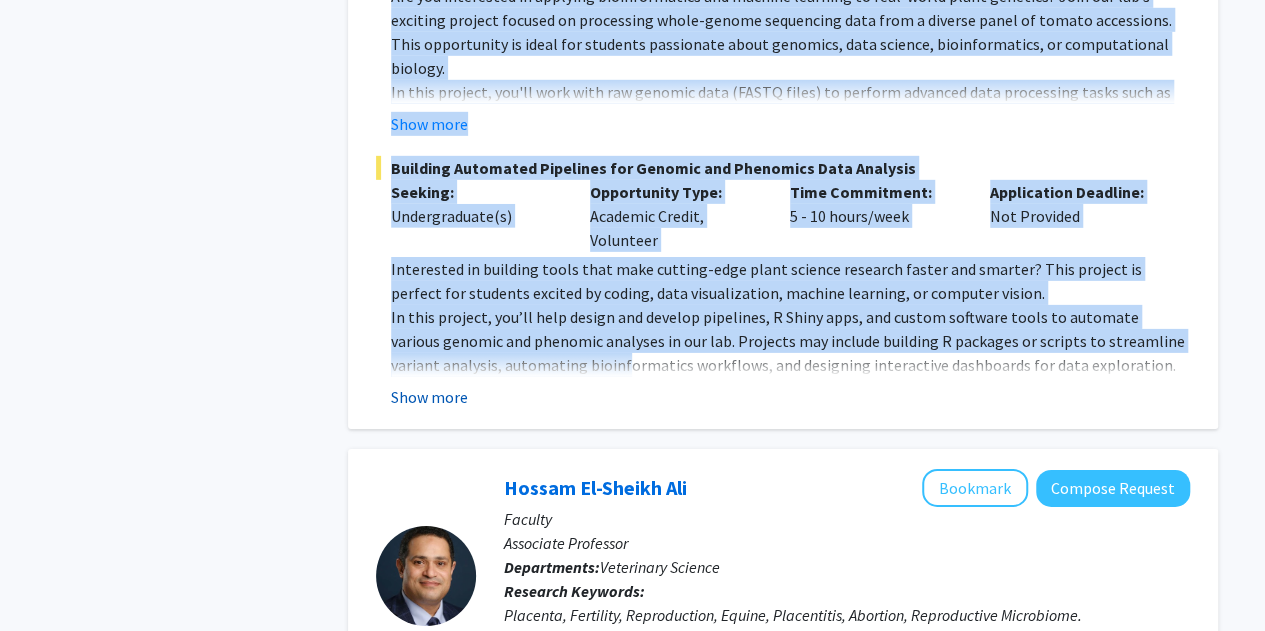 click on "Show more" 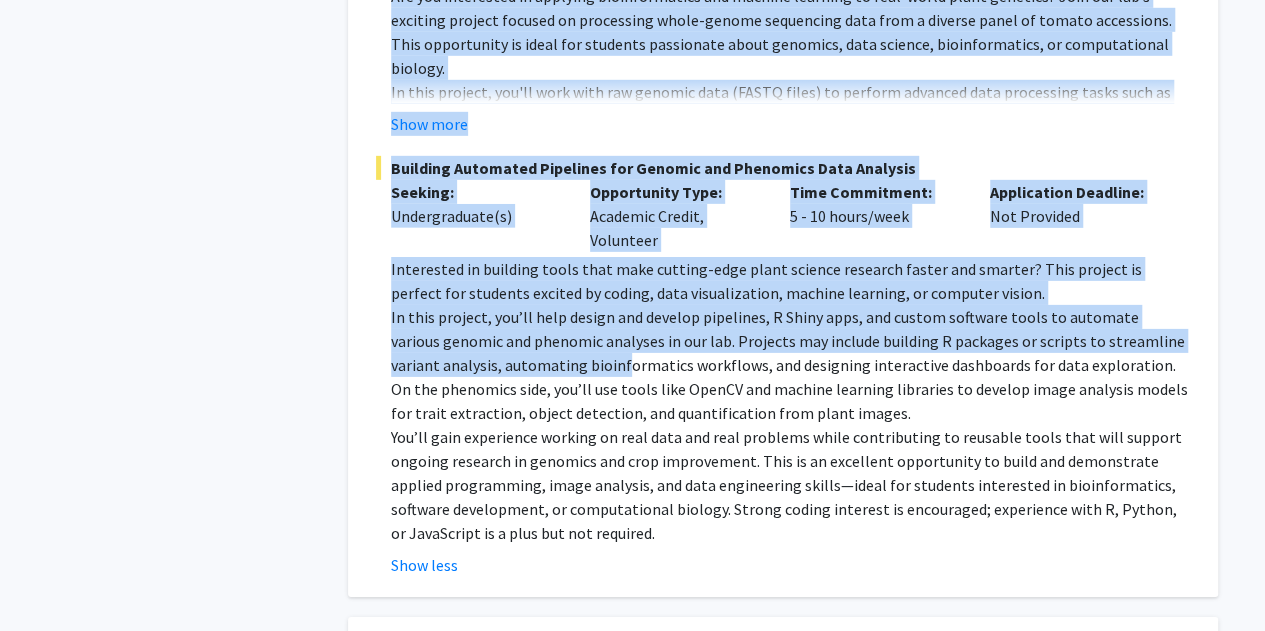 type 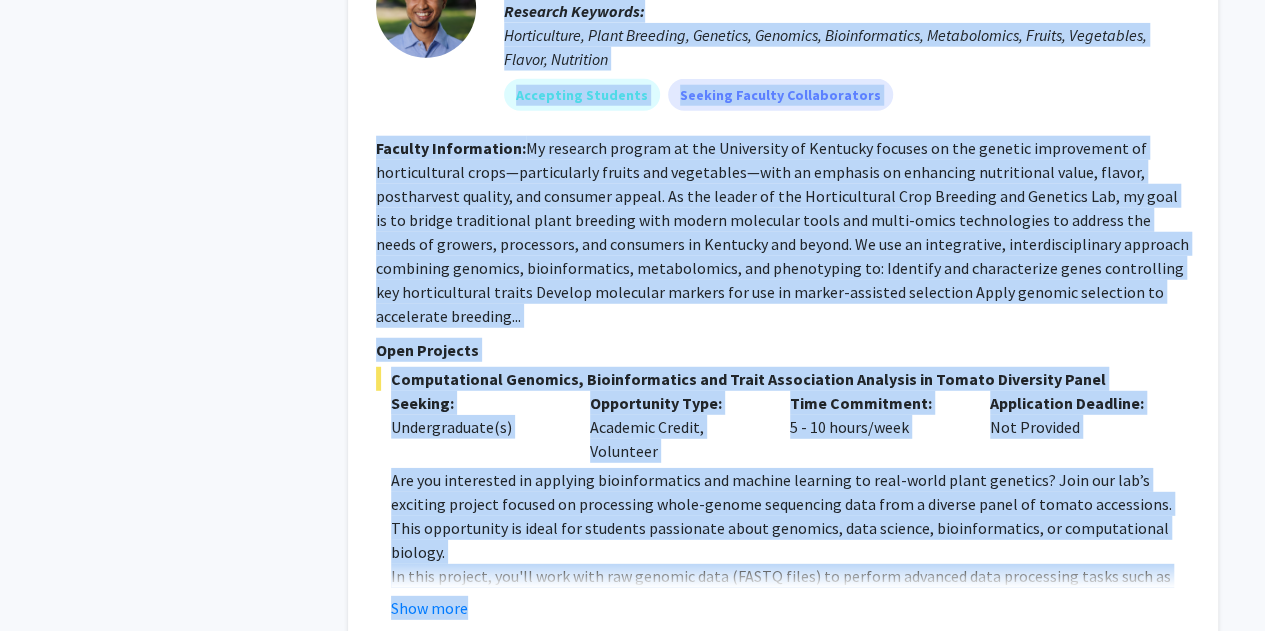 scroll, scrollTop: 2398, scrollLeft: 0, axis: vertical 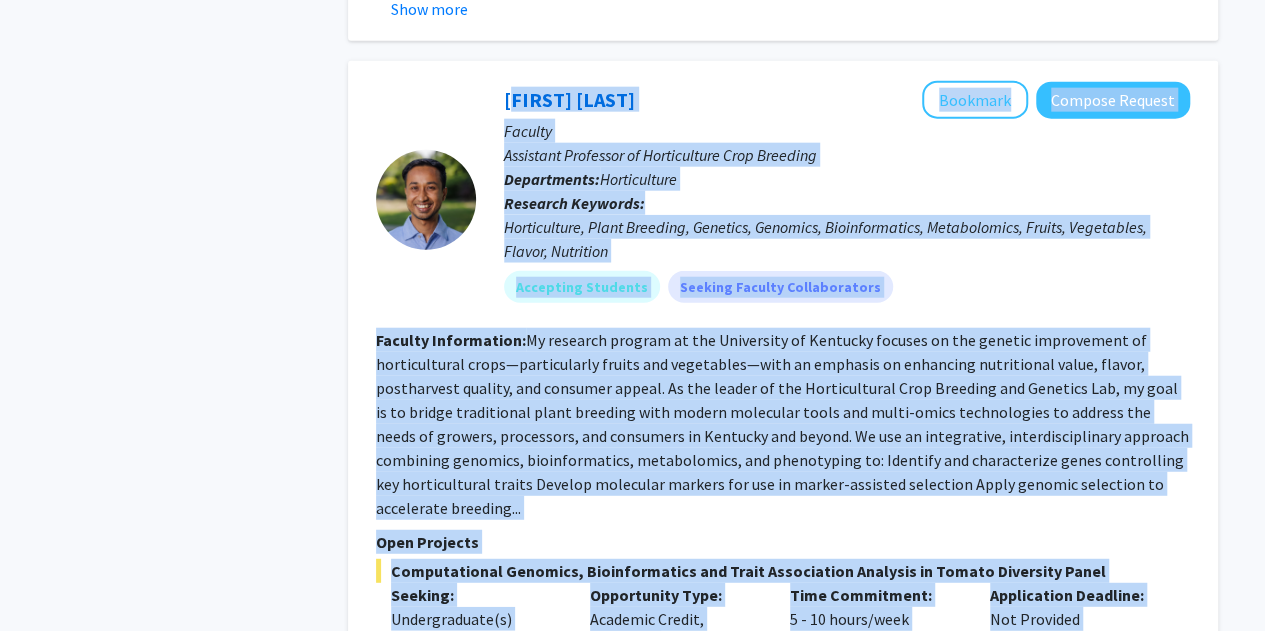 drag, startPoint x: 564, startPoint y: 486, endPoint x: 496, endPoint y: 85, distance: 406.72473 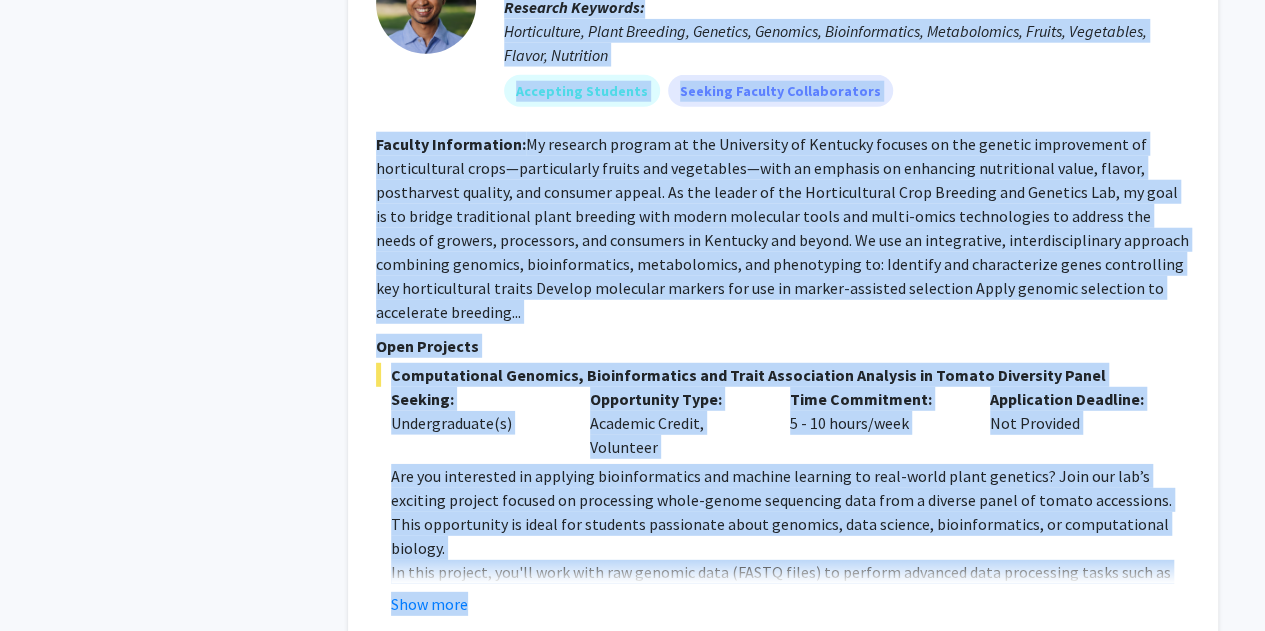 click on "In this project, you'll work with raw genomic data (FASTQ files) to perform advanced data processing tasks such as variant calling, structural variant (SV) detection, and k-mer-based genome profiling using emerging tools—including machine learning-based platforms. You'll also assist in conducting genome-wide association studies (GWAS) to uncover genomic regions and candidate genes linked to key horticultural traits such as flavor, nutrition, and fruit morphology." 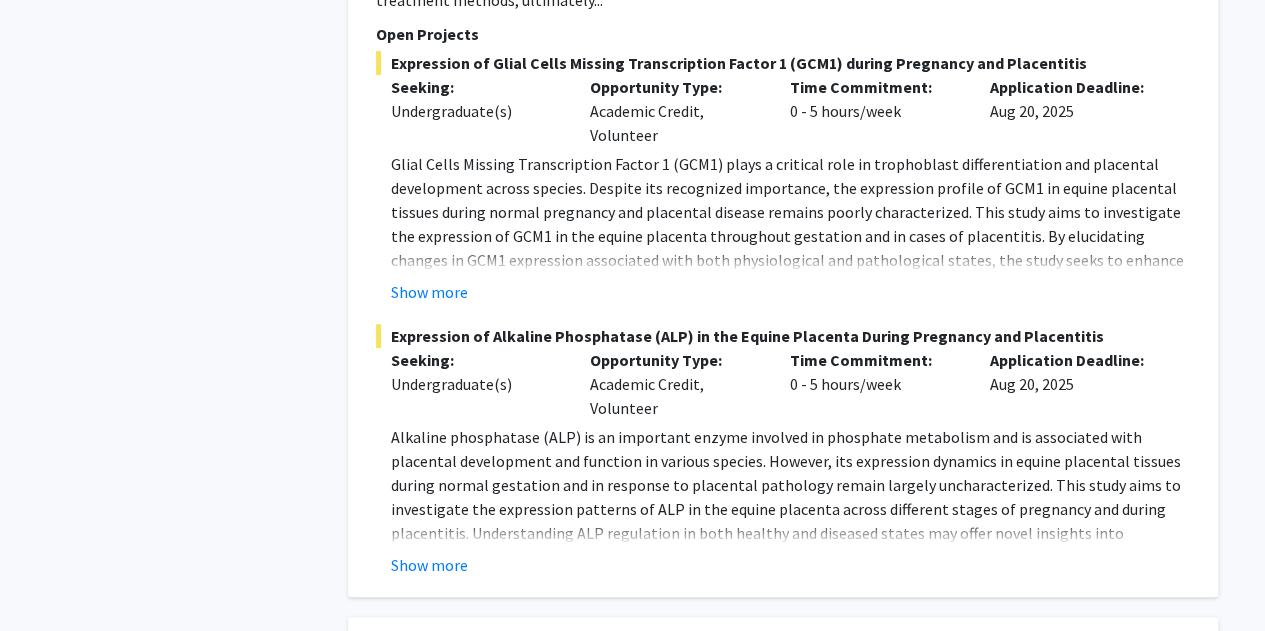 scroll, scrollTop: 4120, scrollLeft: 0, axis: vertical 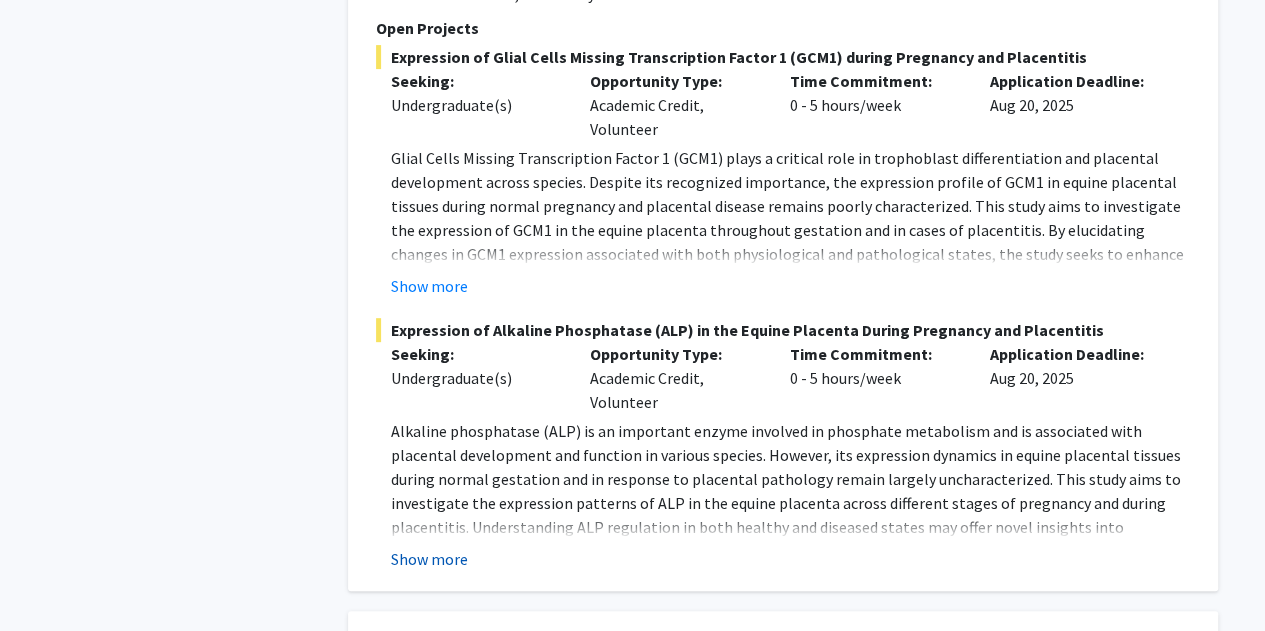 click on "Show more" 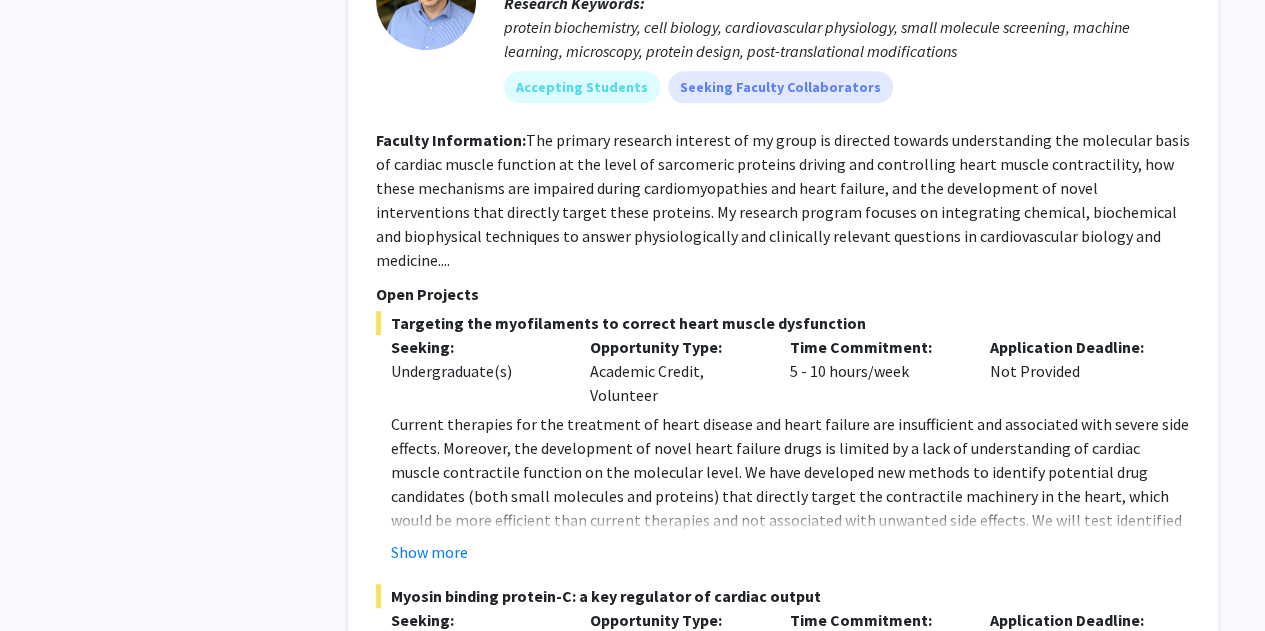 scroll, scrollTop: 8228, scrollLeft: 0, axis: vertical 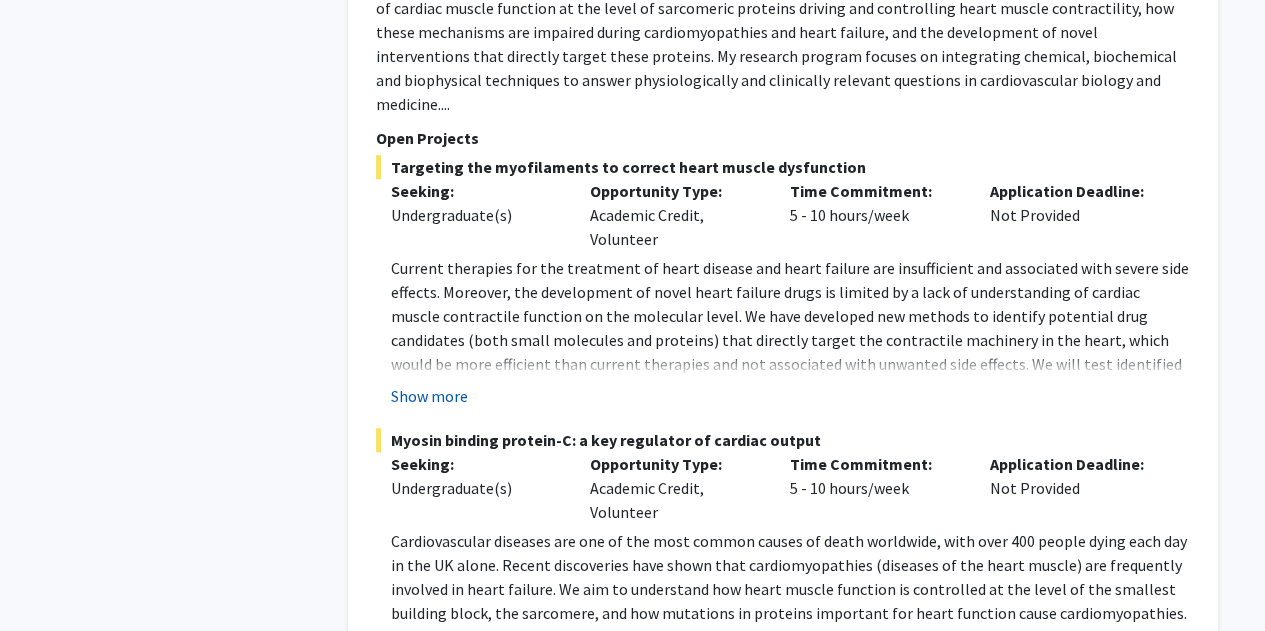 click on "Show more" 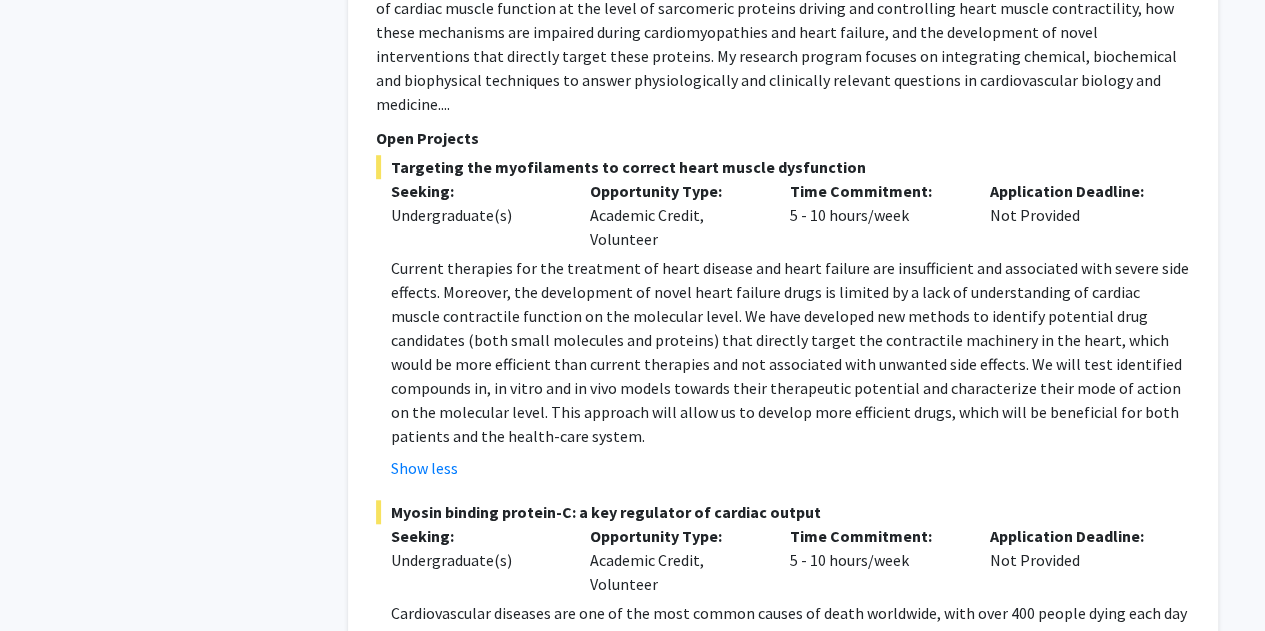 scroll, scrollTop: 8410, scrollLeft: 0, axis: vertical 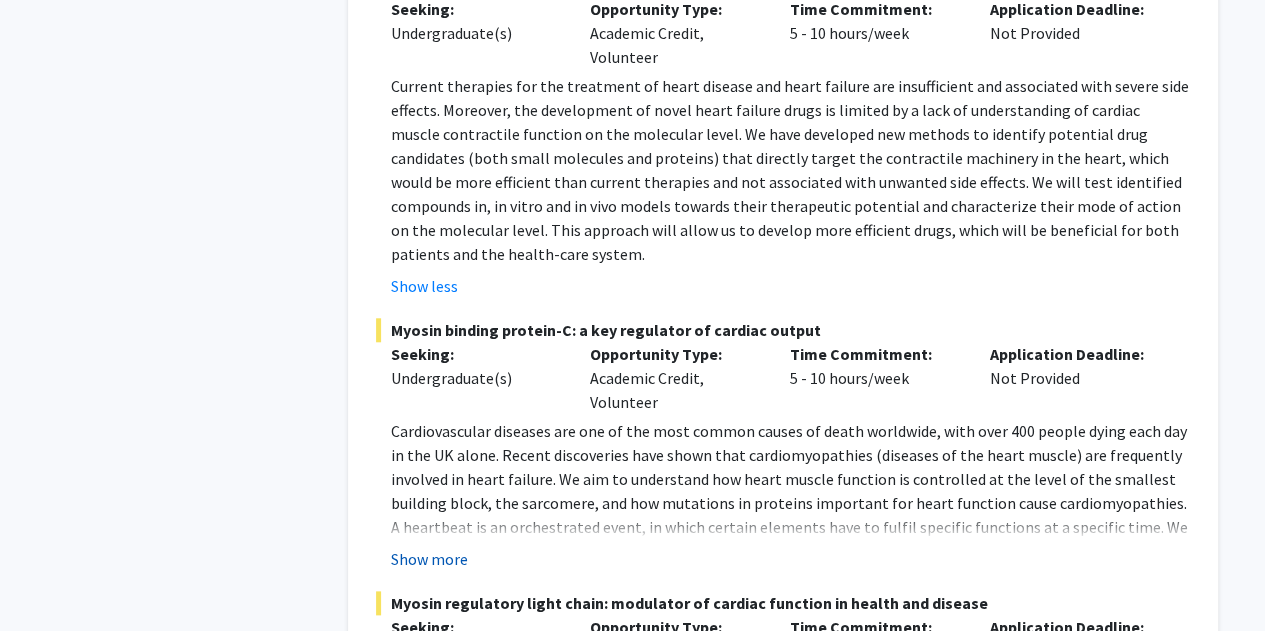 click on "Show more" 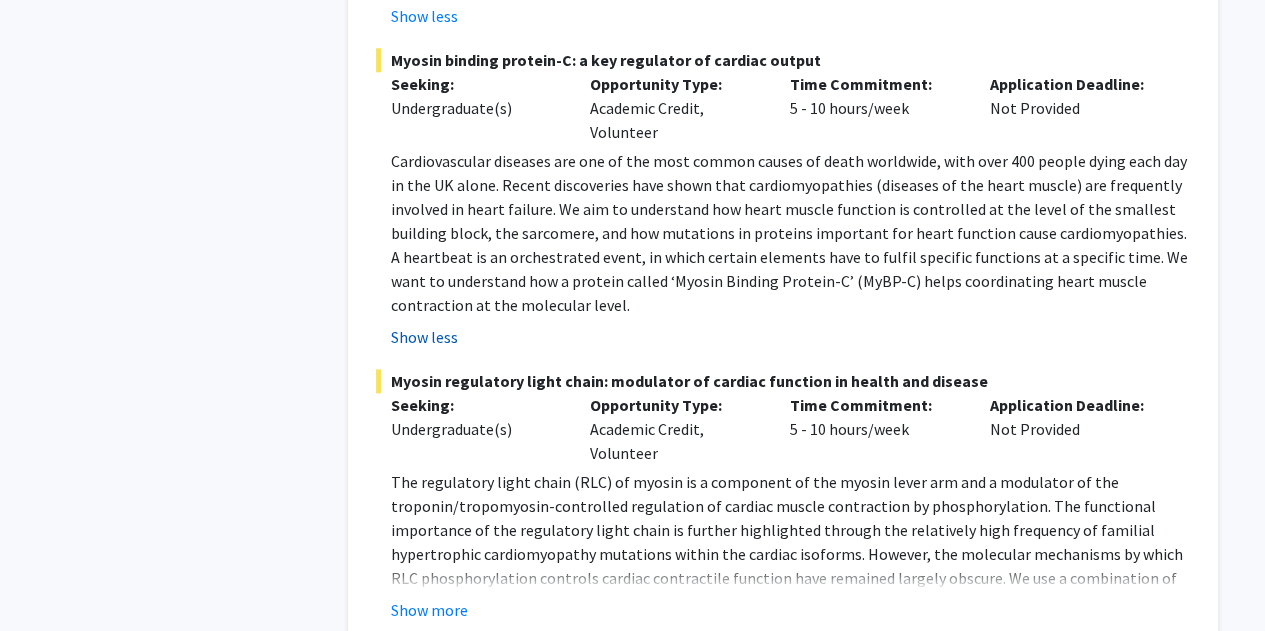 scroll, scrollTop: 8756, scrollLeft: 0, axis: vertical 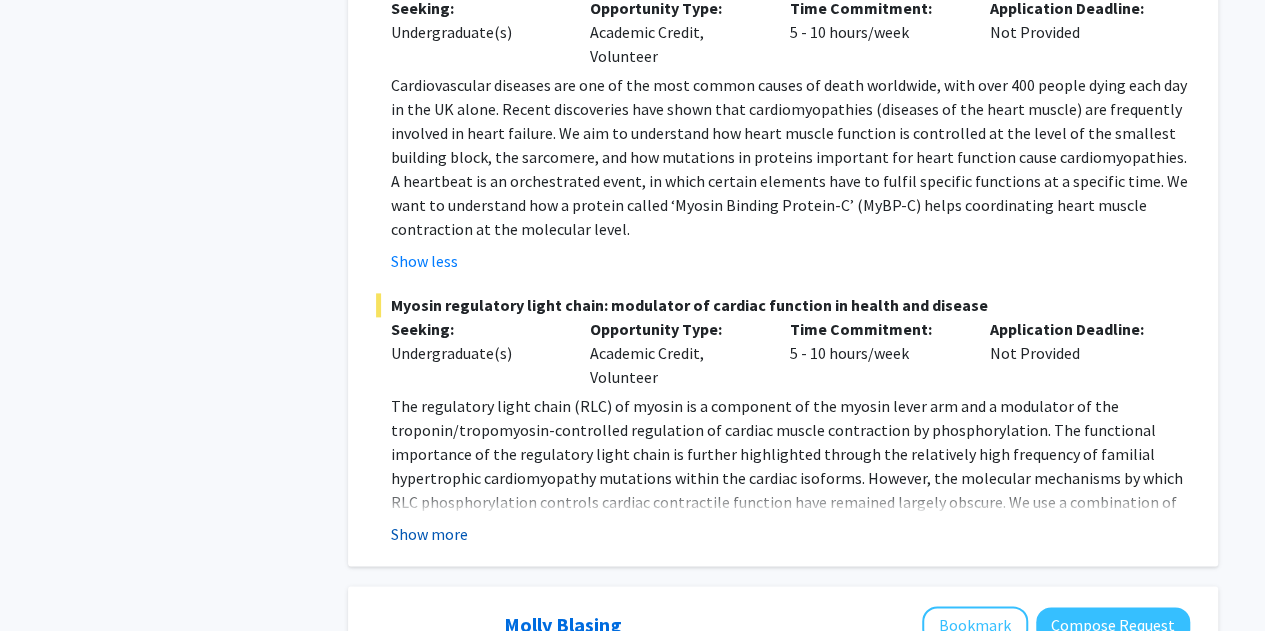 click on "Show more" 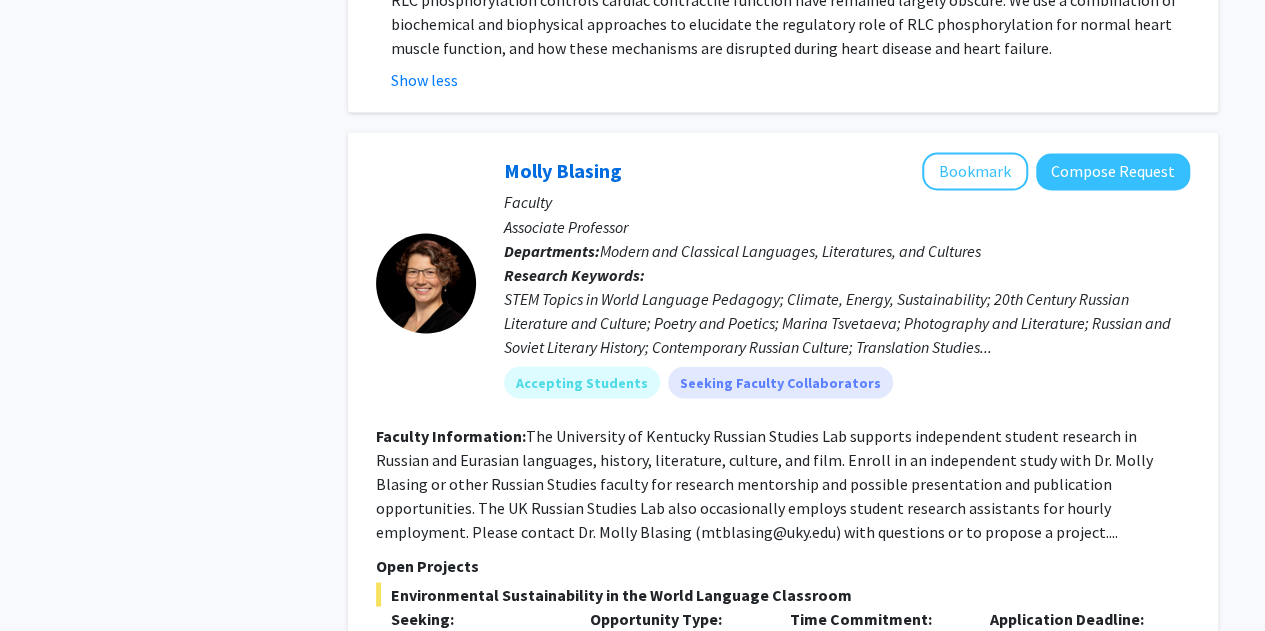 scroll, scrollTop: 9430, scrollLeft: 0, axis: vertical 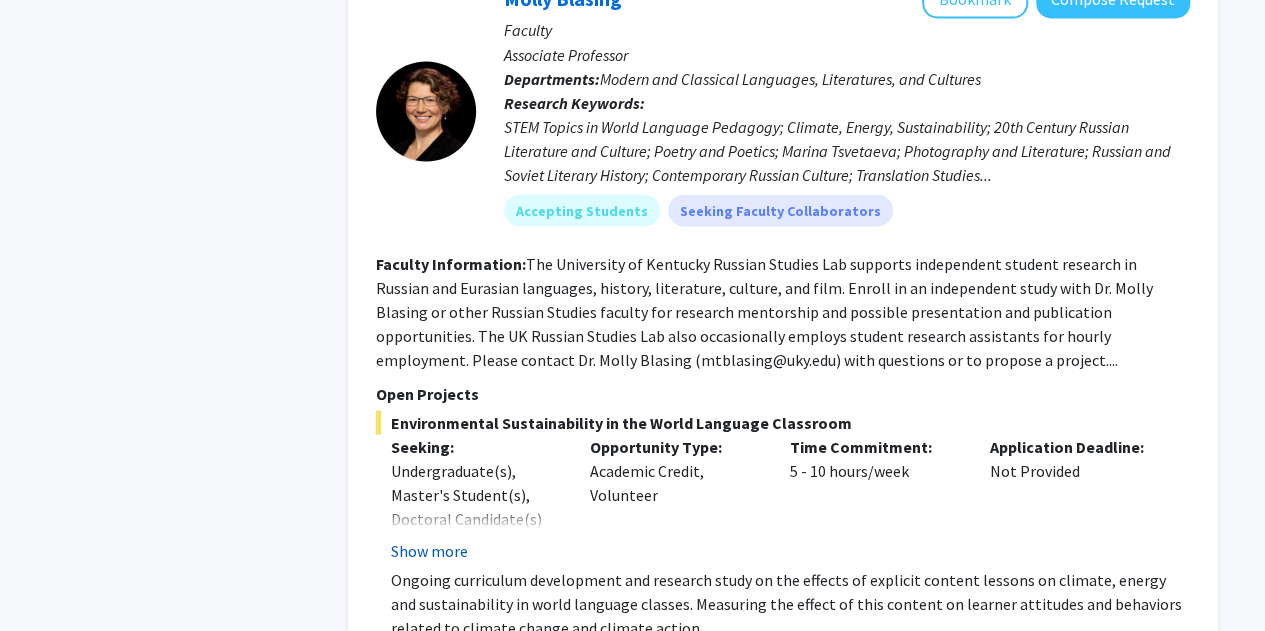click on "Show more" 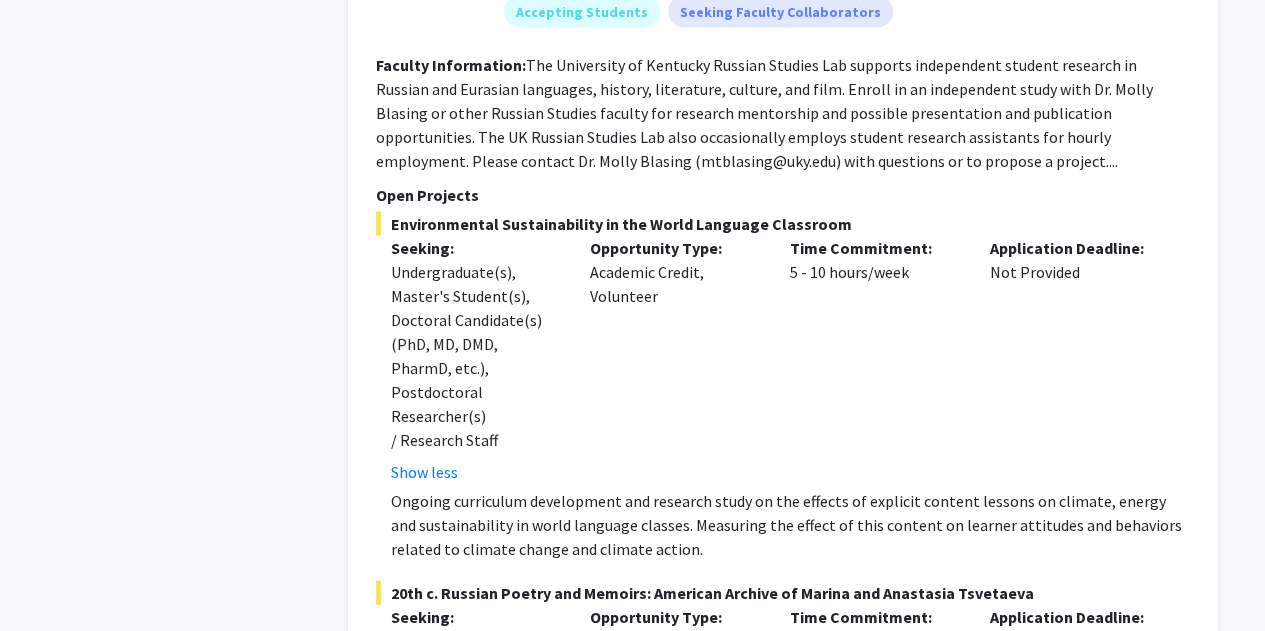 scroll, scrollTop: 9762, scrollLeft: 0, axis: vertical 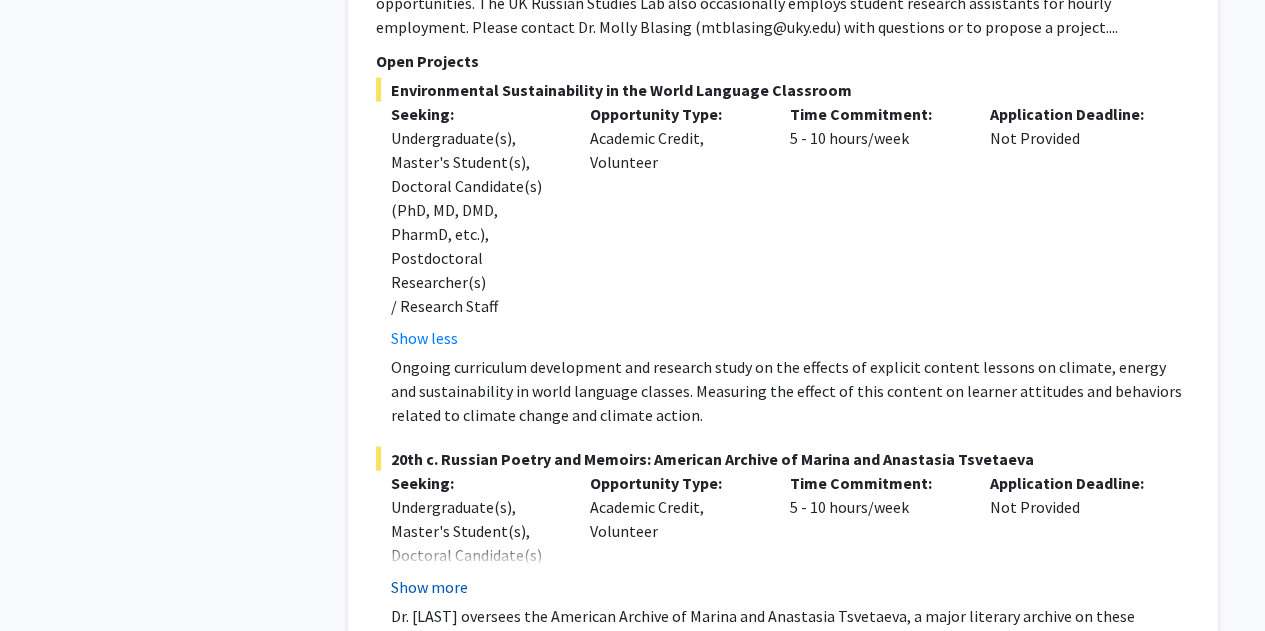 click on "Show more" 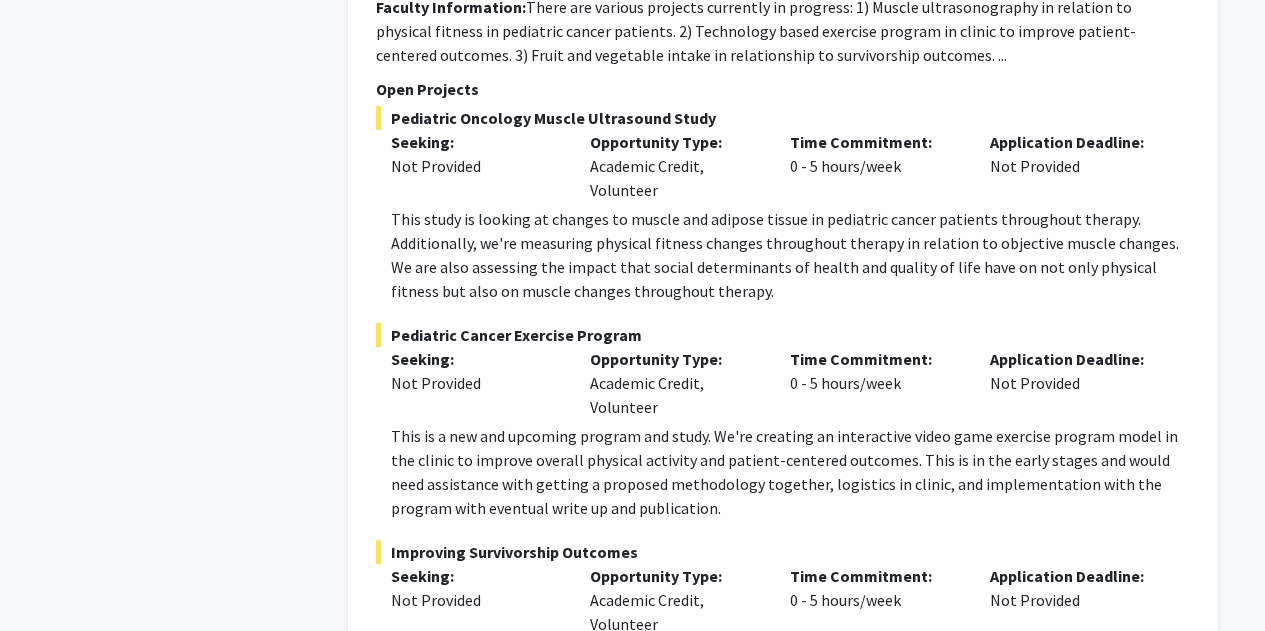 scroll, scrollTop: 11554, scrollLeft: 0, axis: vertical 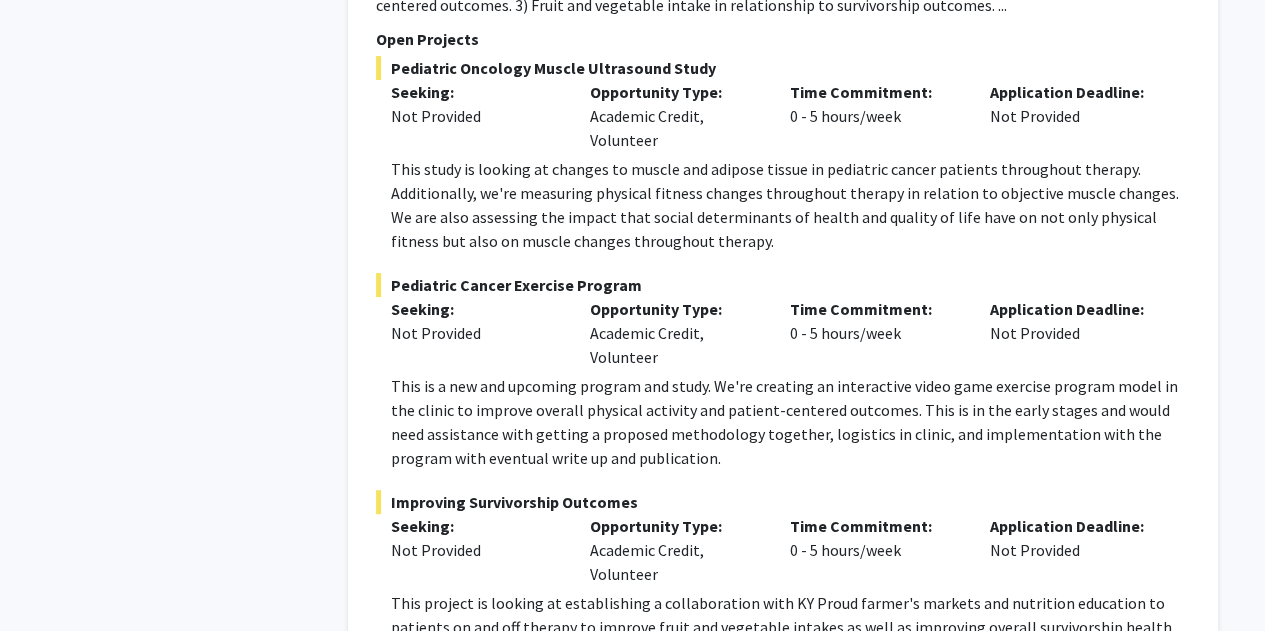 click on "2" 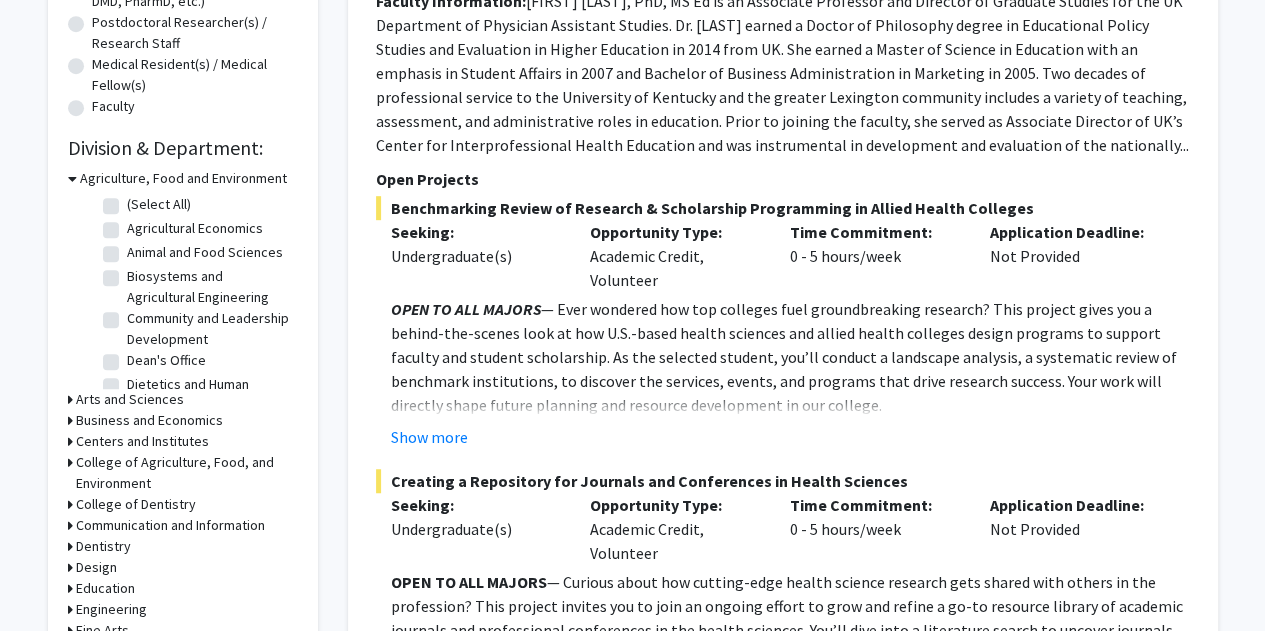 scroll, scrollTop: 481, scrollLeft: 0, axis: vertical 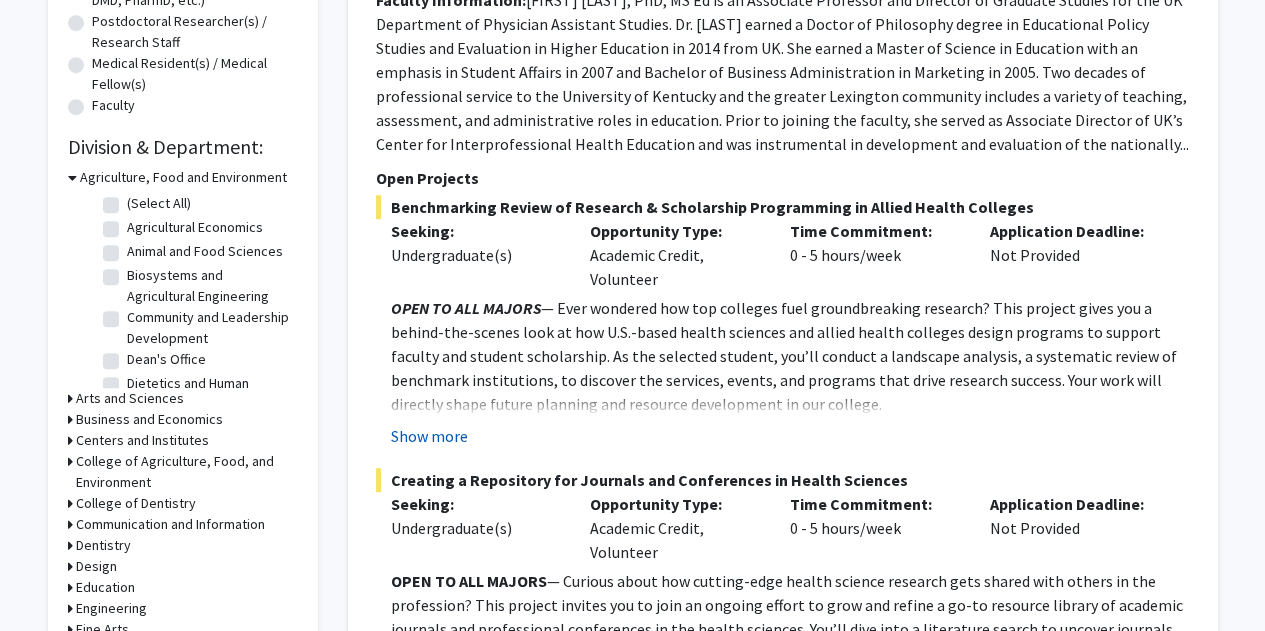 click on "Show more" 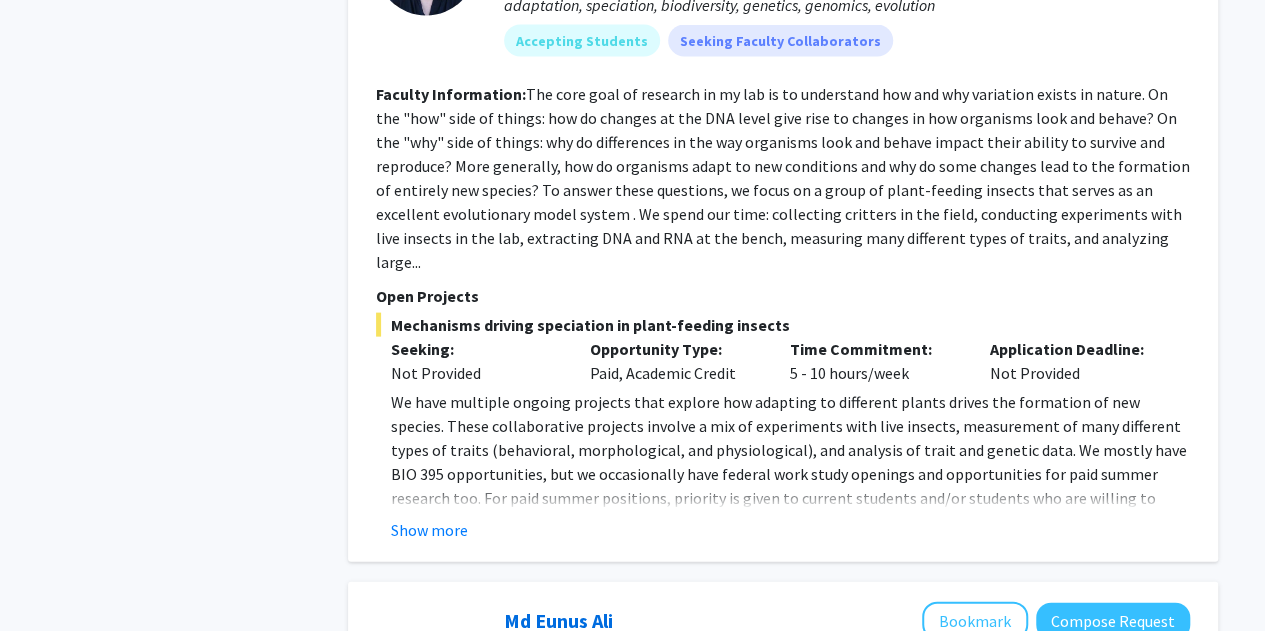 scroll, scrollTop: 2038, scrollLeft: 0, axis: vertical 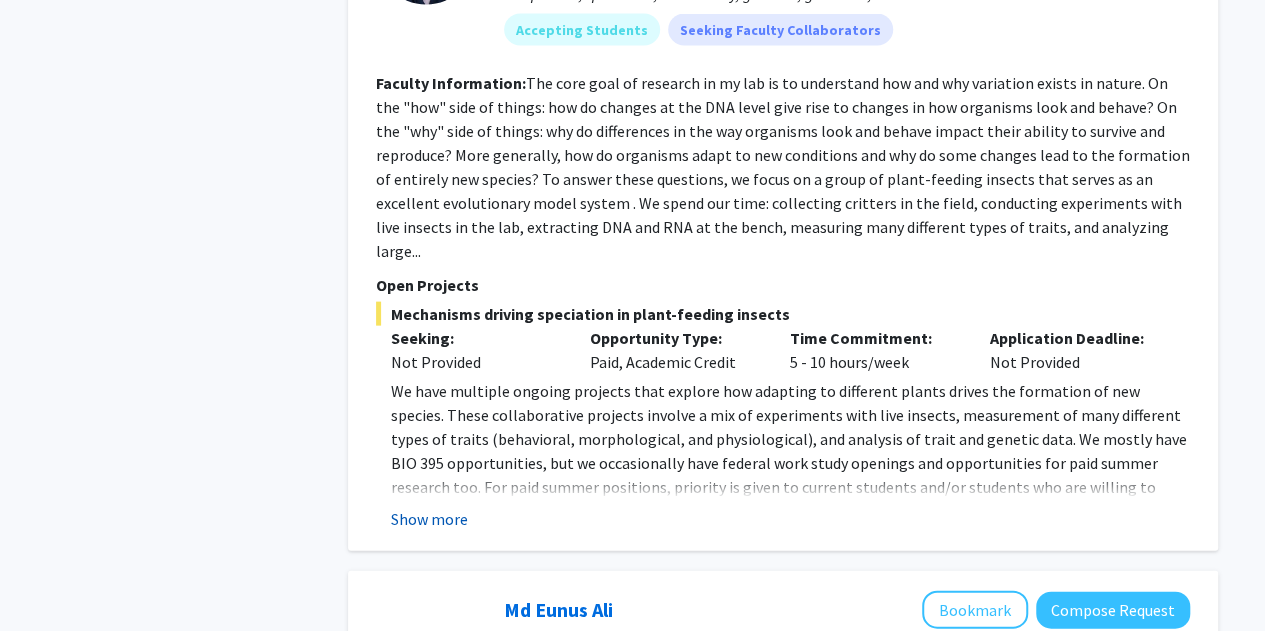 click on "Show more" 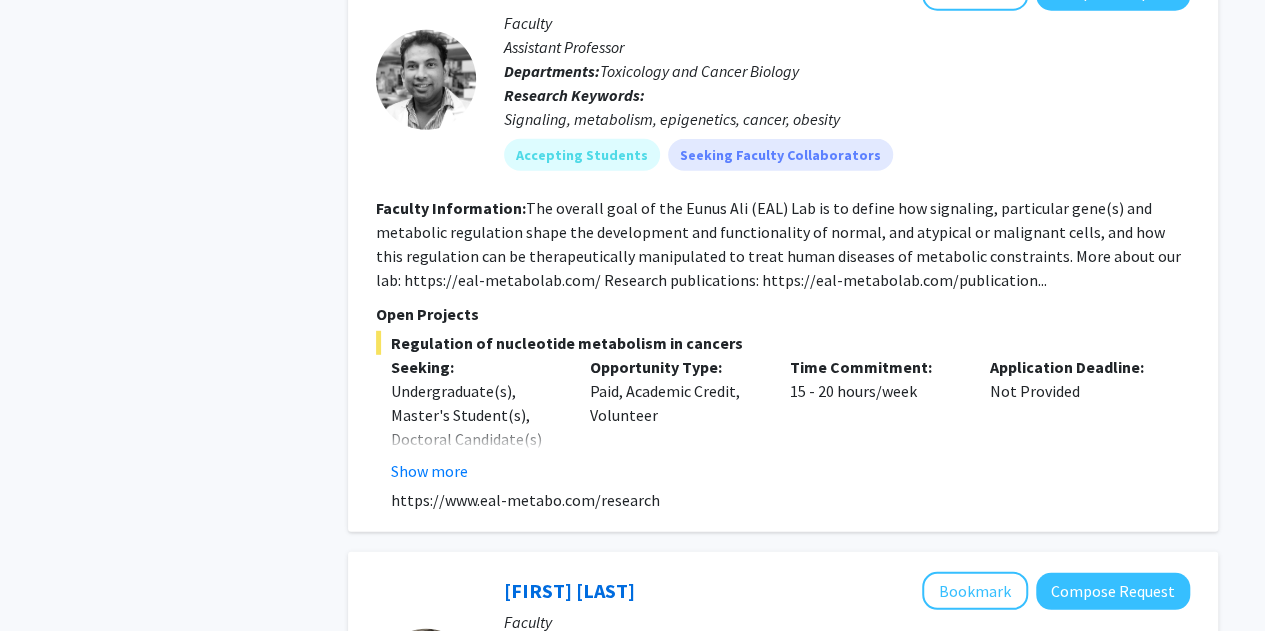 scroll, scrollTop: 2687, scrollLeft: 0, axis: vertical 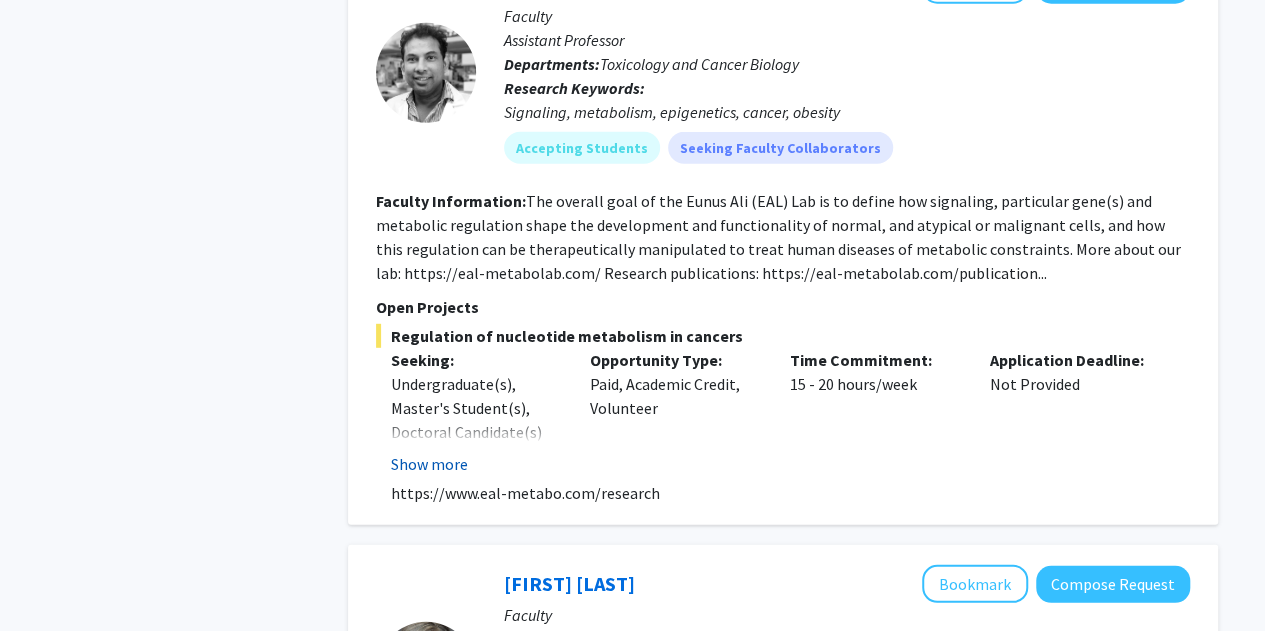 click on "Show more" 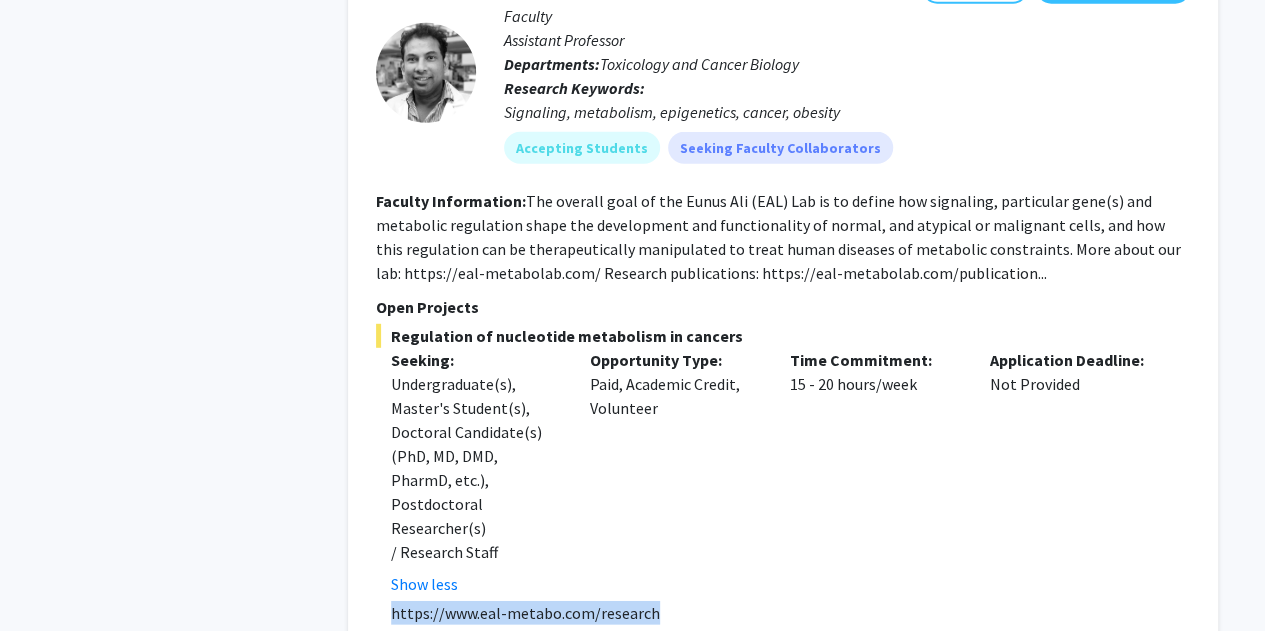 drag, startPoint x: 654, startPoint y: 565, endPoint x: 392, endPoint y: 574, distance: 262.15454 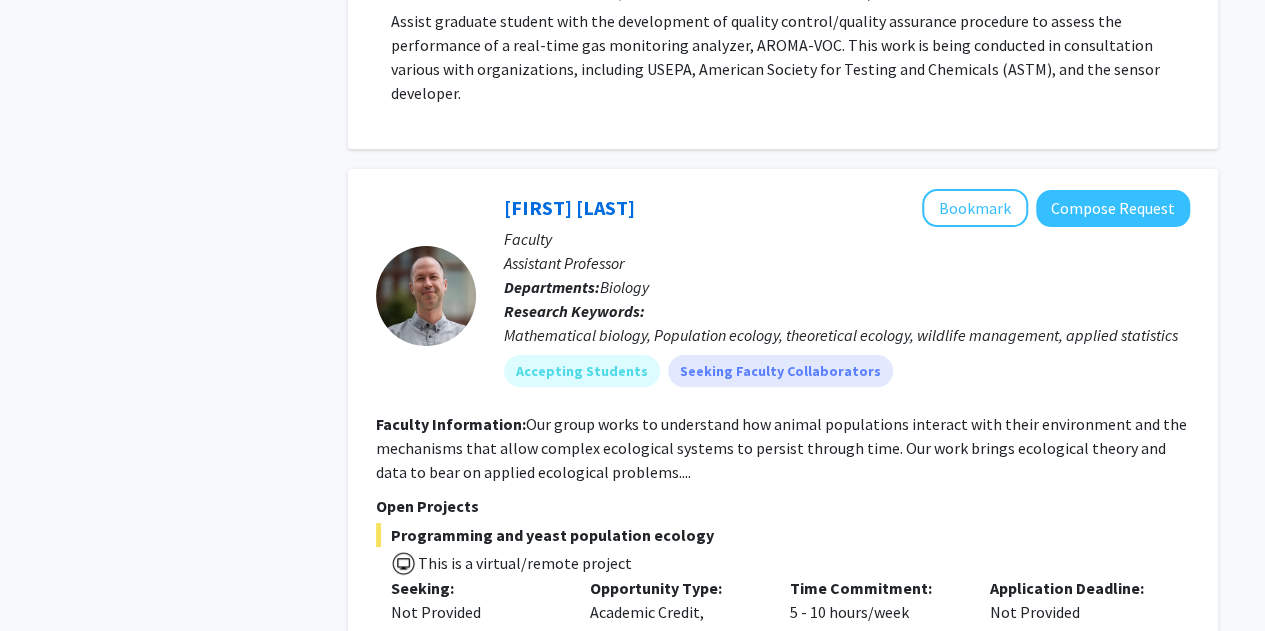 scroll, scrollTop: 4076, scrollLeft: 0, axis: vertical 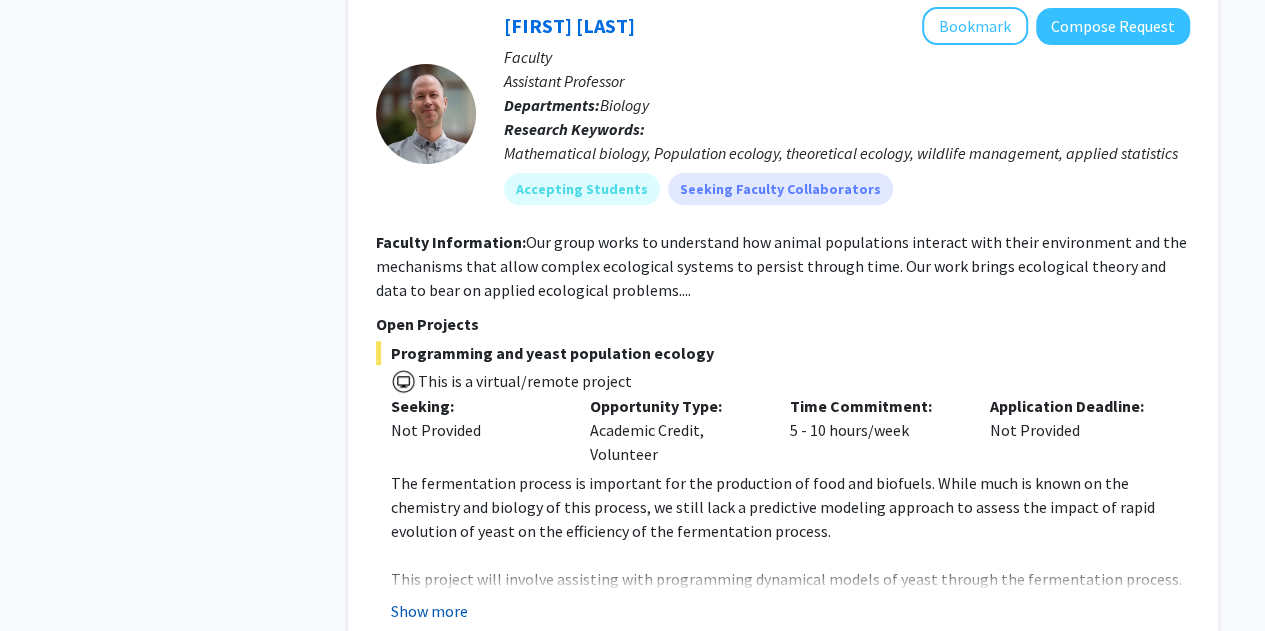 click on "Show more" 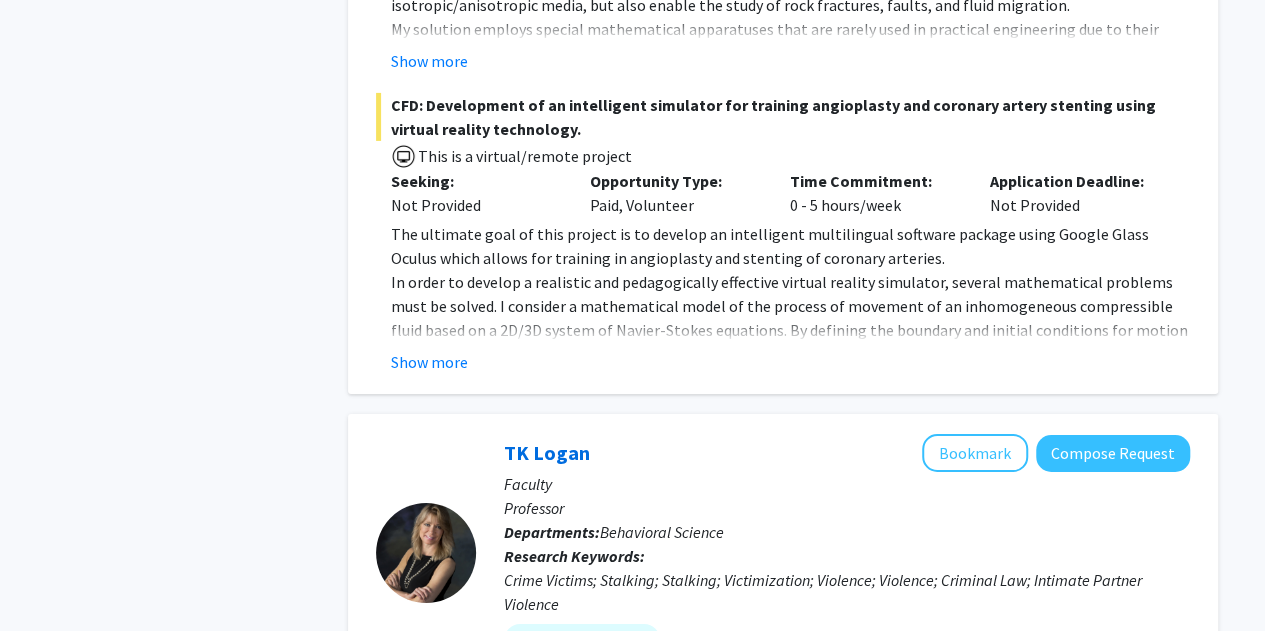 scroll, scrollTop: 6880, scrollLeft: 0, axis: vertical 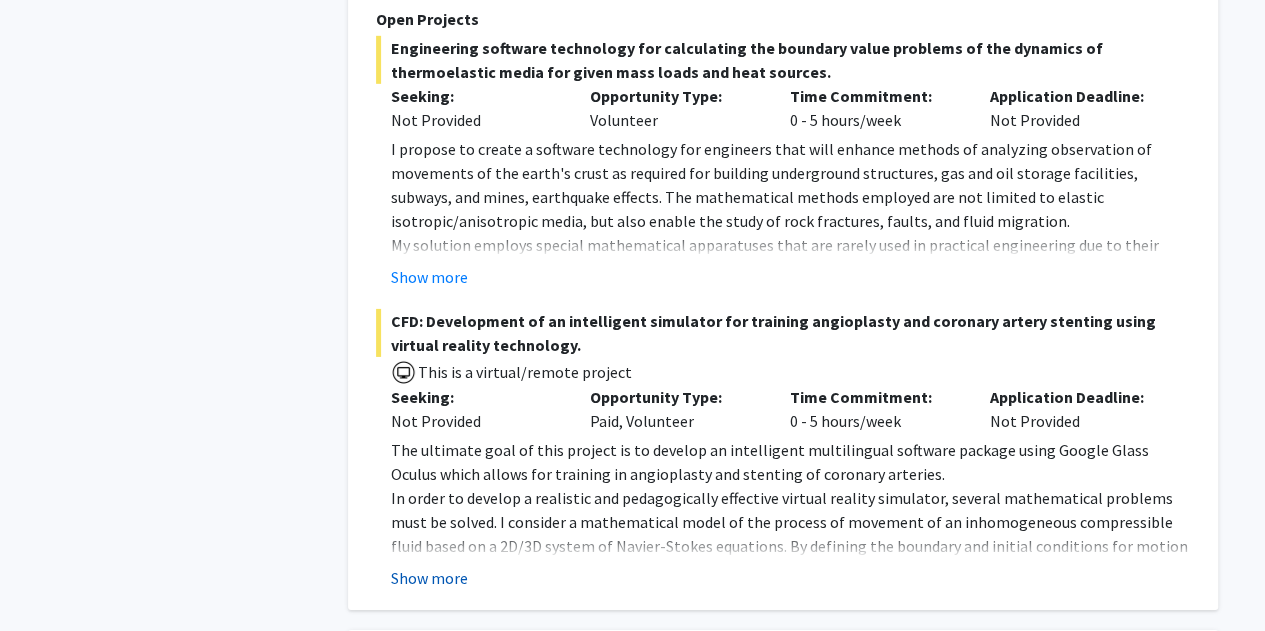 click on "Show more" 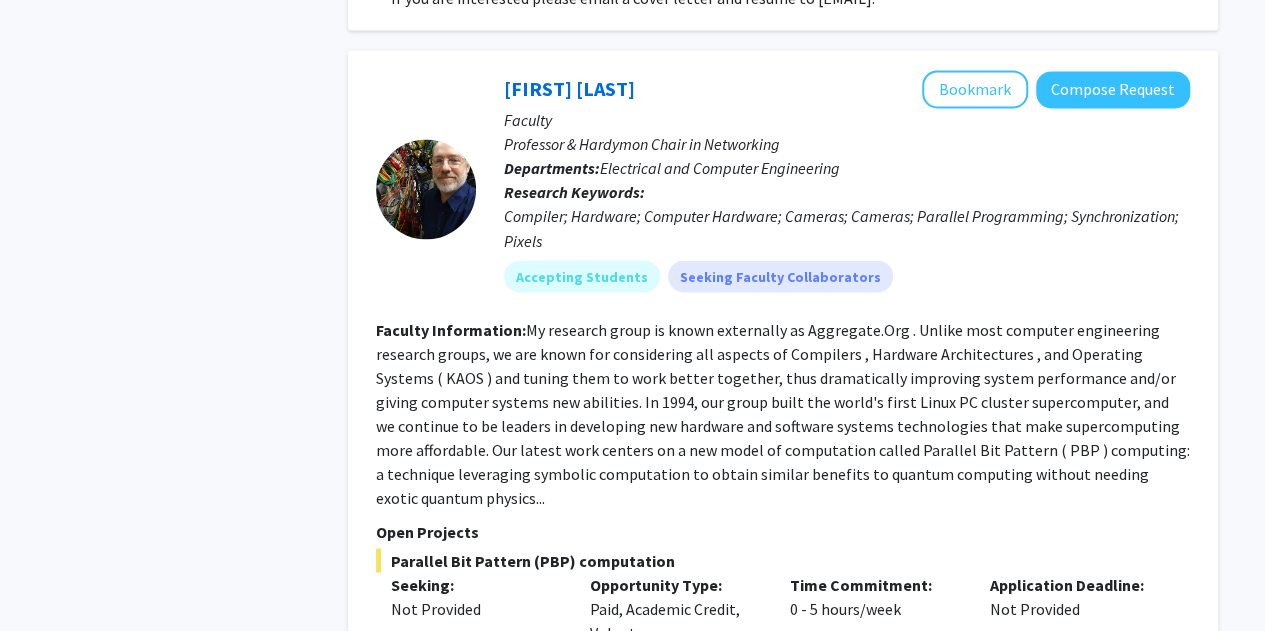 scroll, scrollTop: 9261, scrollLeft: 0, axis: vertical 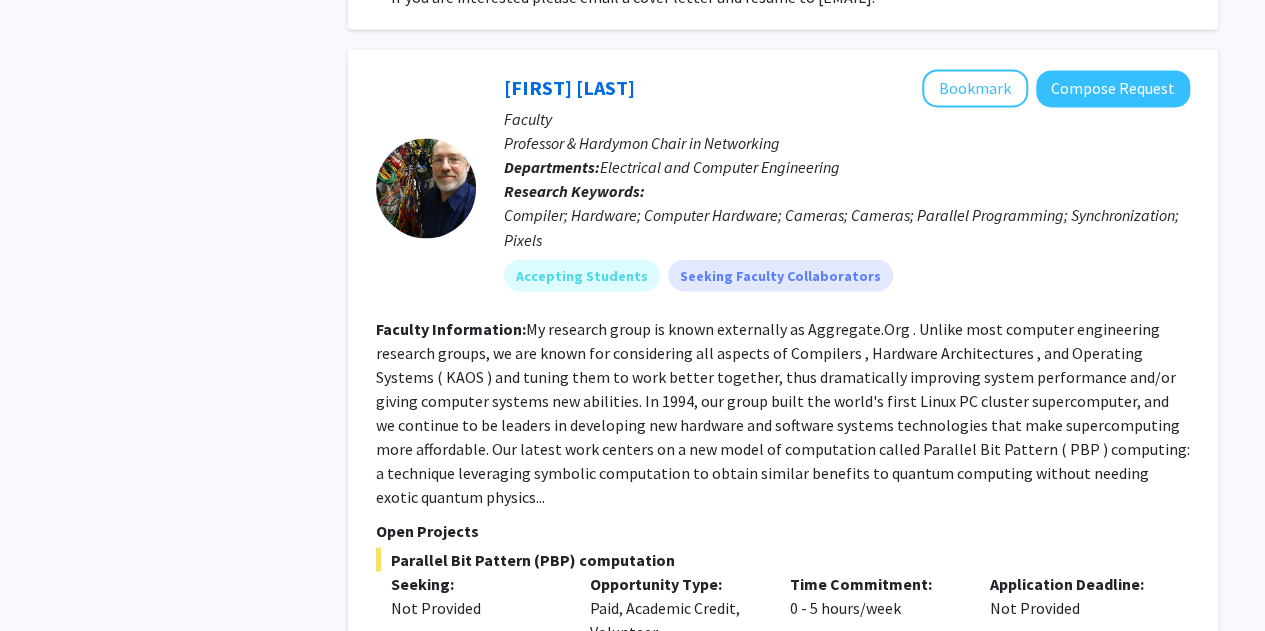 click on "Show more" 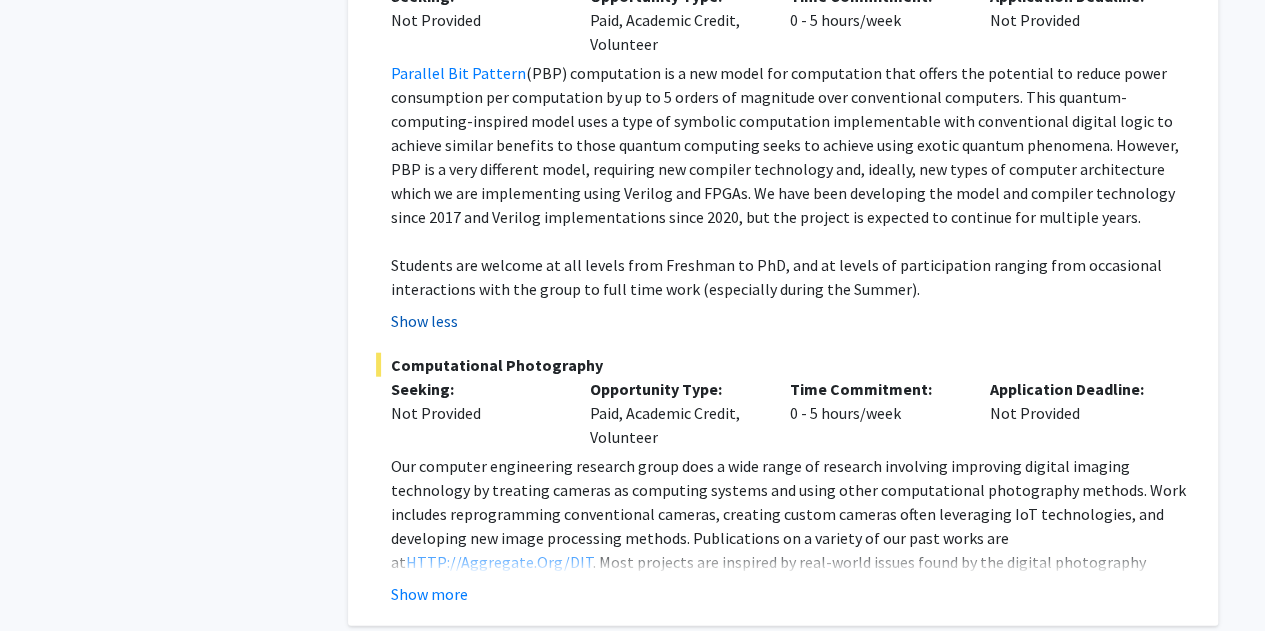 scroll, scrollTop: 9848, scrollLeft: 0, axis: vertical 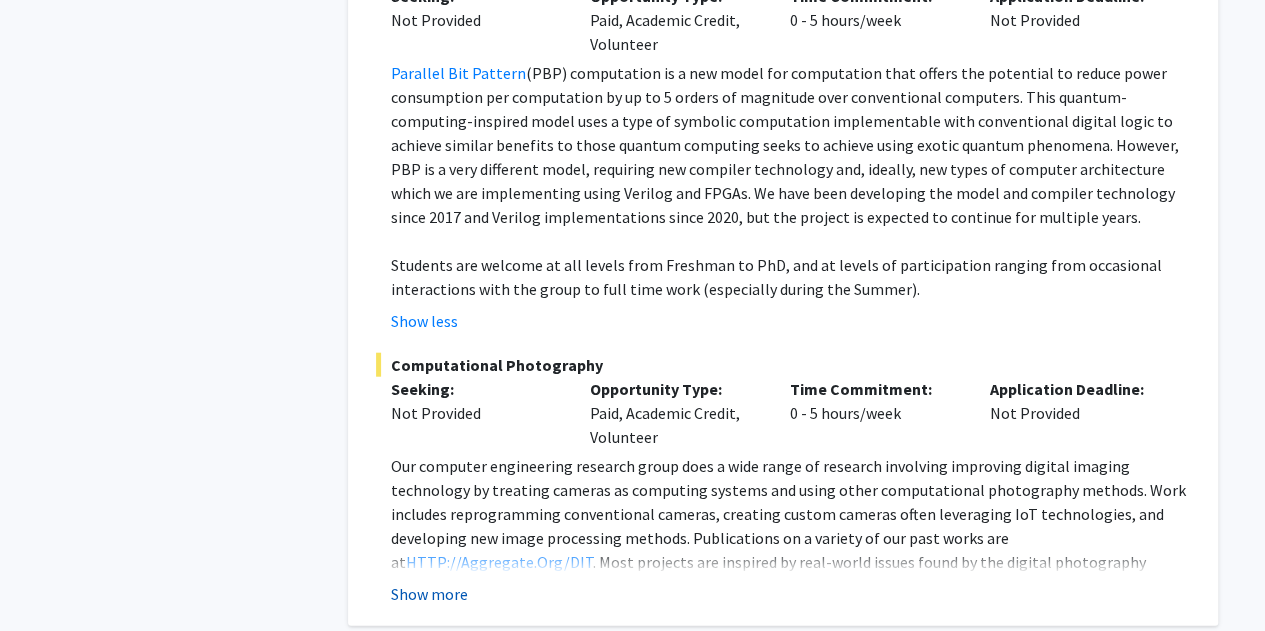 click on "Show more" 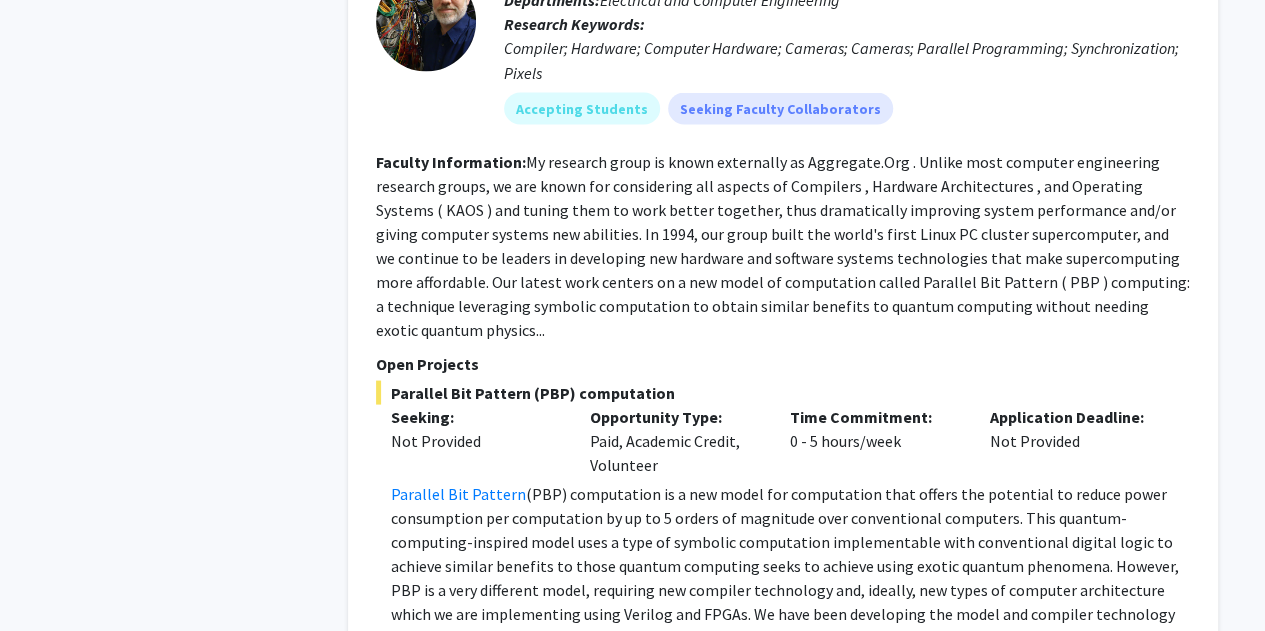 scroll, scrollTop: 9422, scrollLeft: 0, axis: vertical 